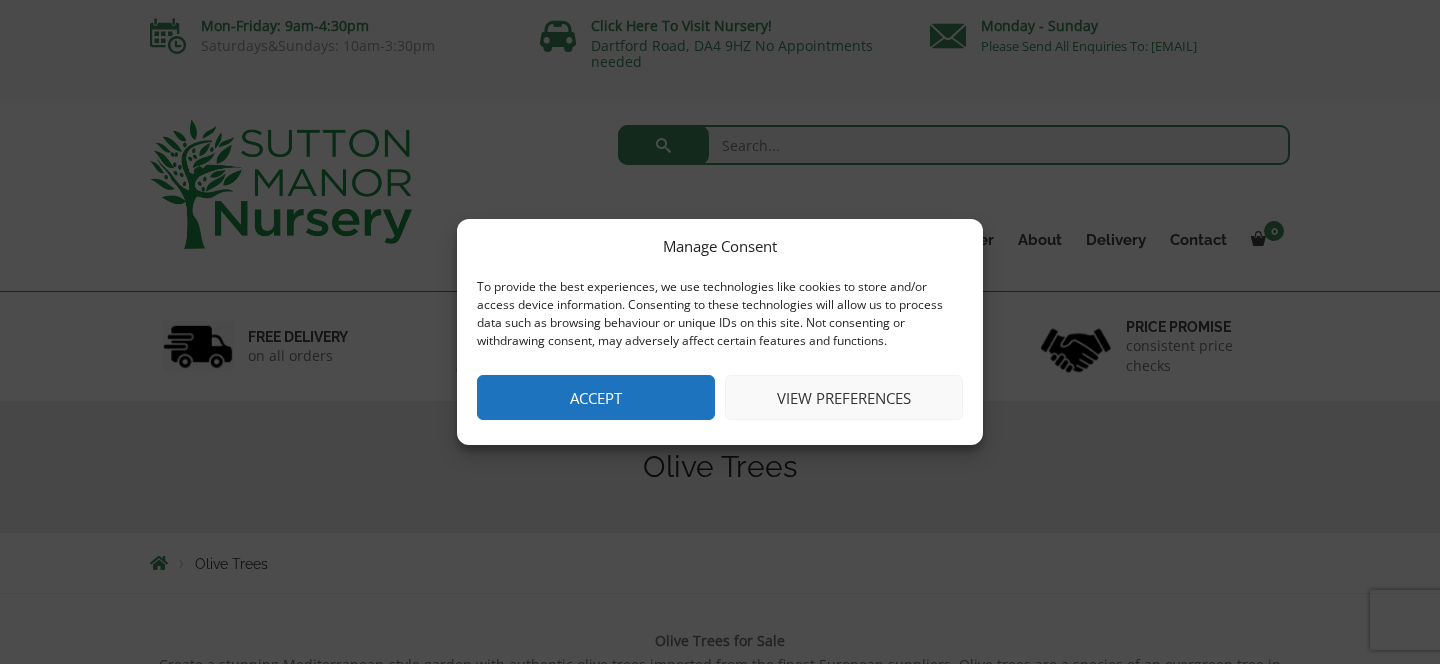 scroll, scrollTop: 0, scrollLeft: 0, axis: both 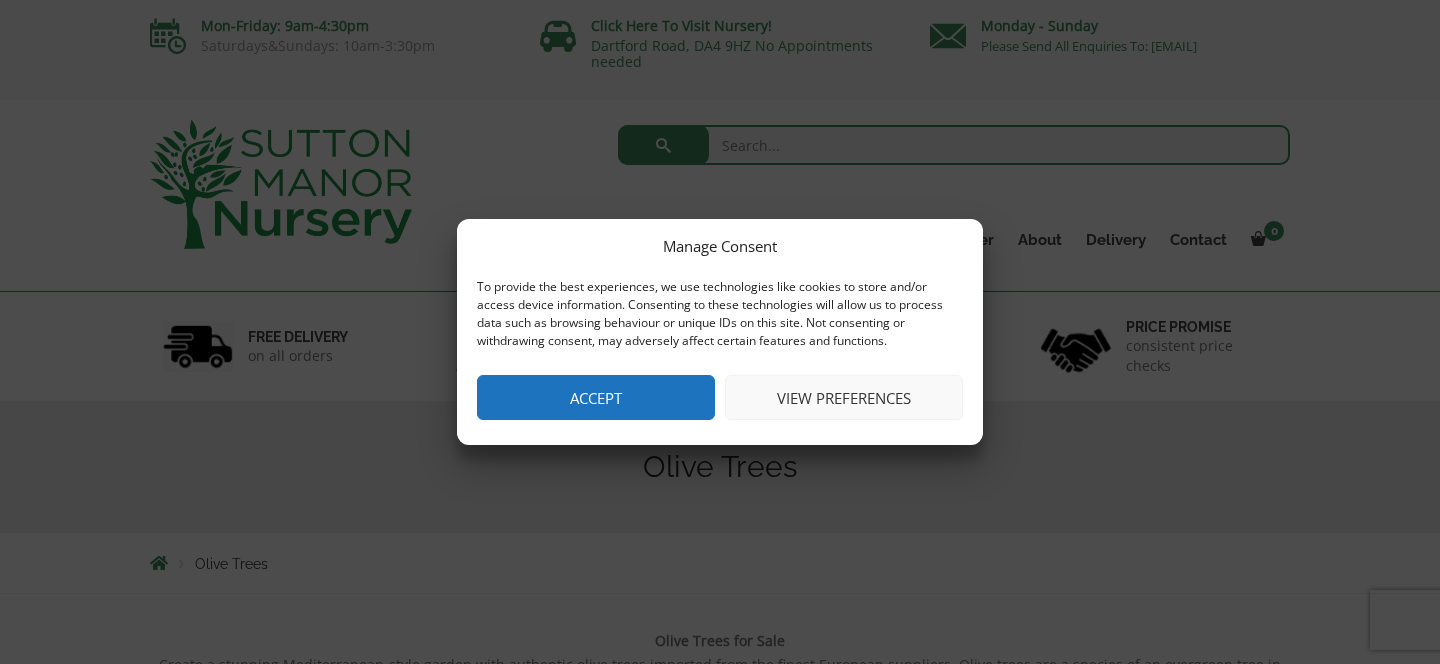 click on "Accept" at bounding box center [596, 397] 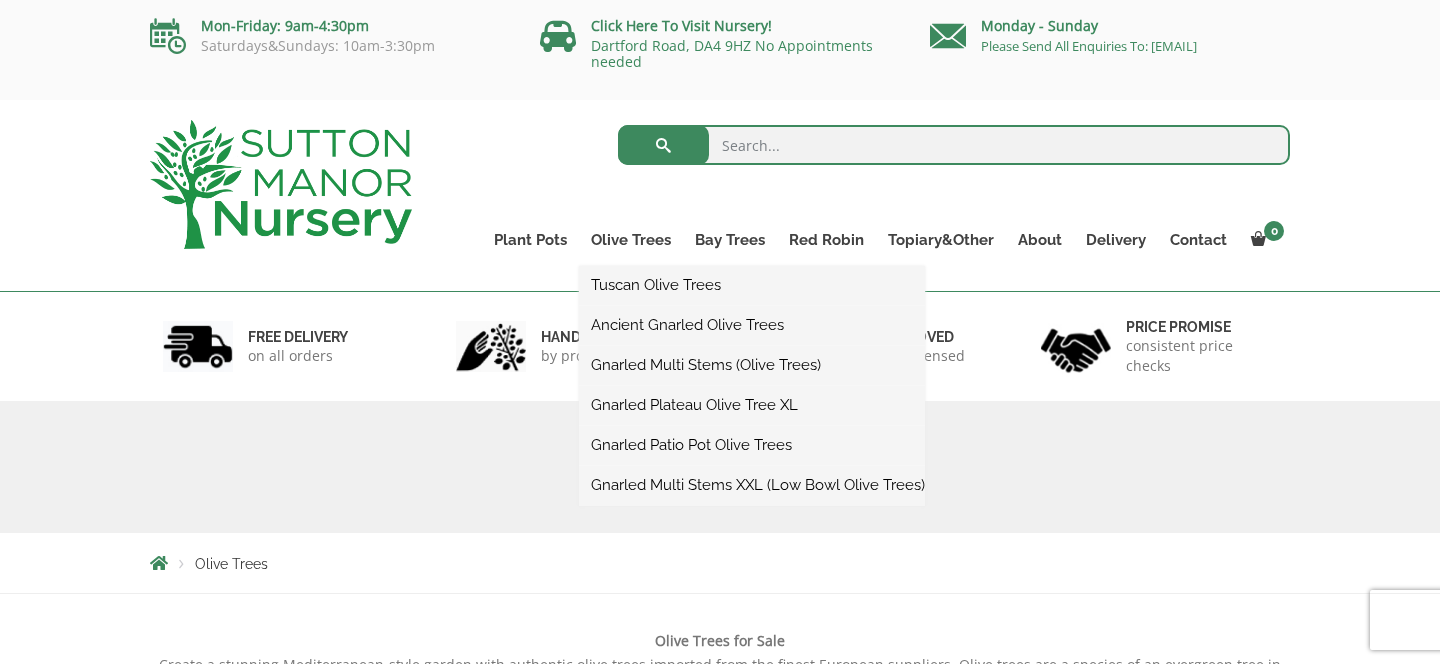 click on "Gnarled Multi Stems XXL (Low Bowl Olive Trees)" at bounding box center [752, 485] 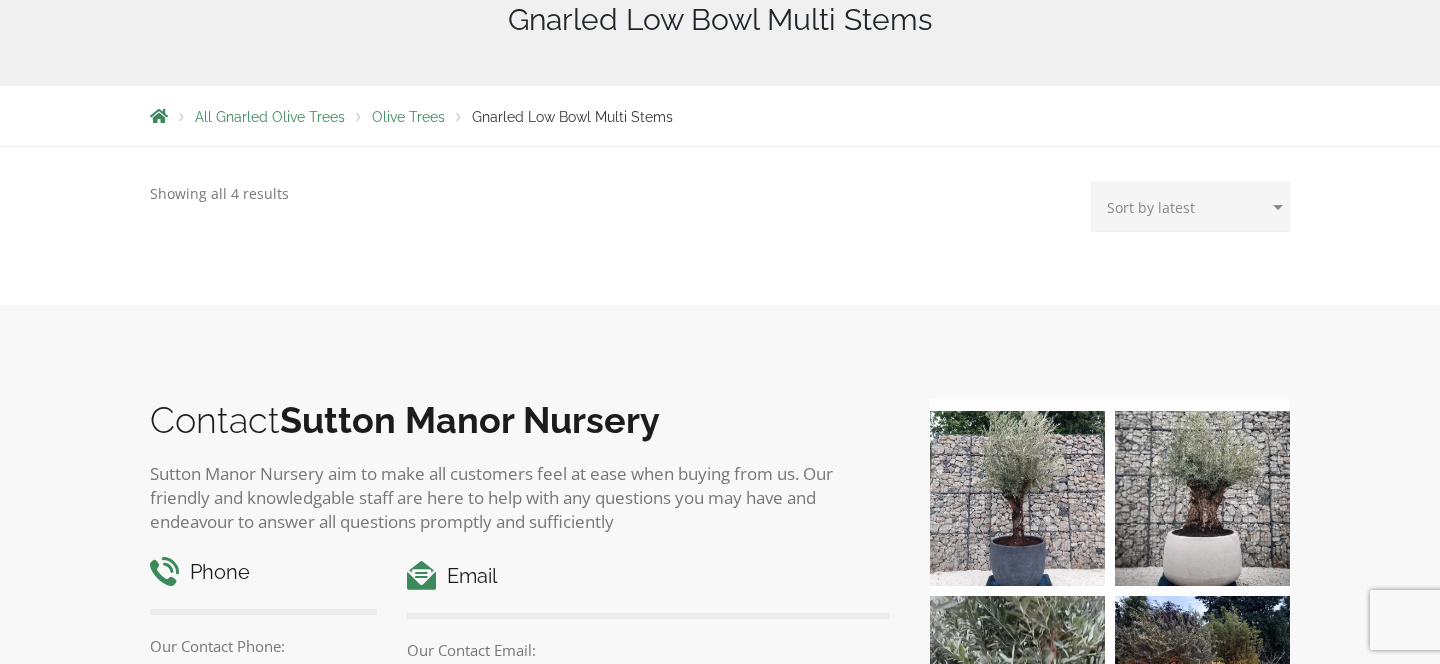 scroll, scrollTop: 0, scrollLeft: 0, axis: both 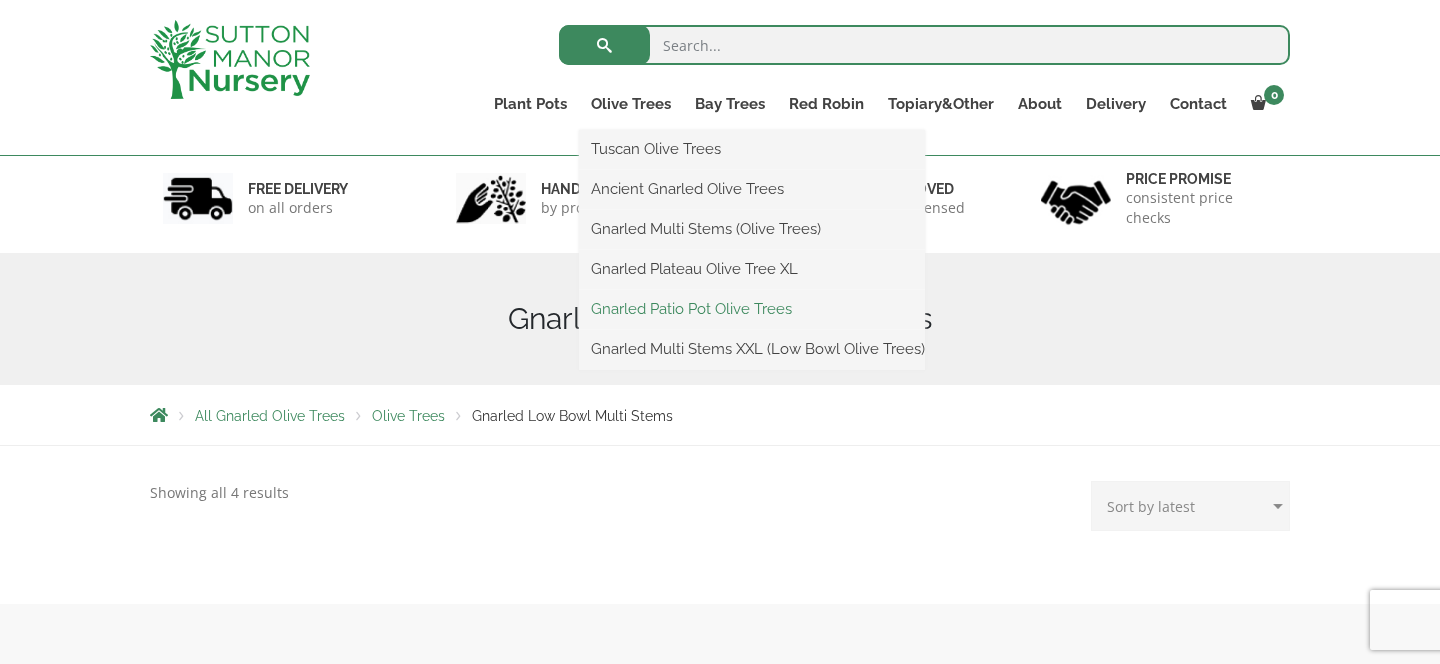 click on "Gnarled Patio Pot Olive Trees" at bounding box center (752, 309) 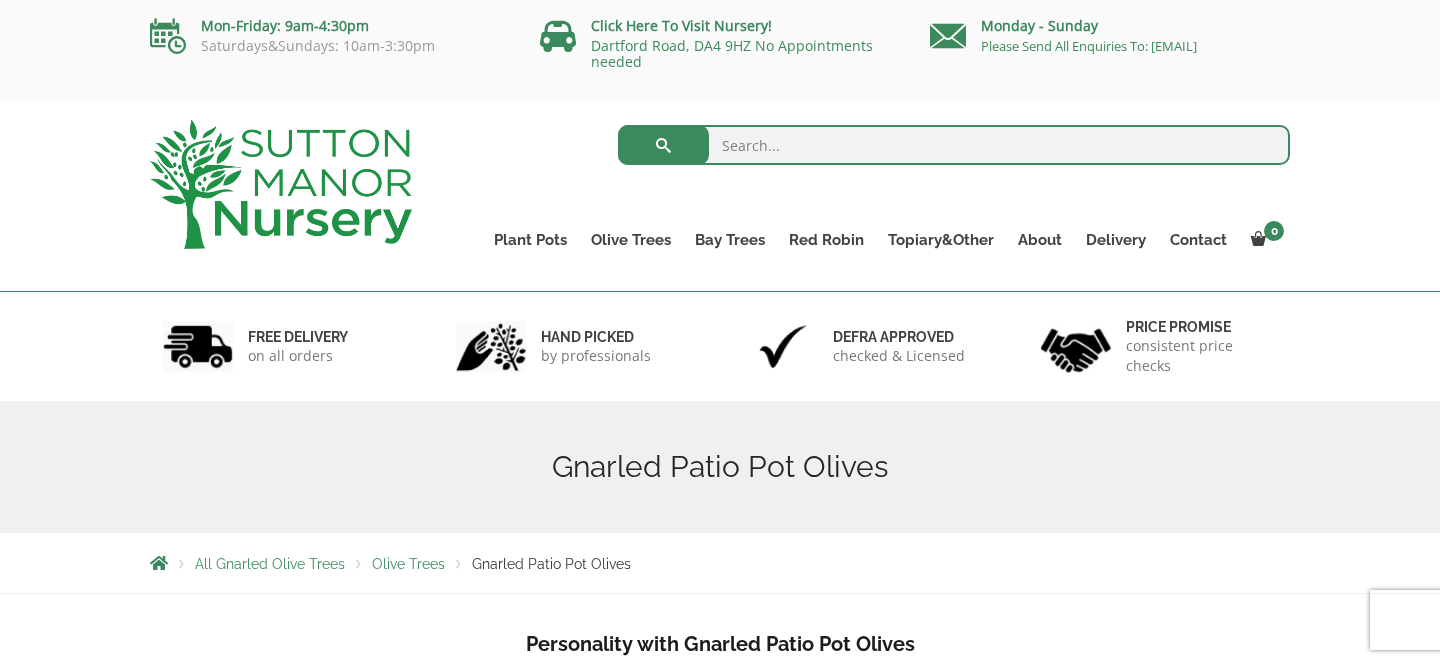 scroll, scrollTop: 0, scrollLeft: 0, axis: both 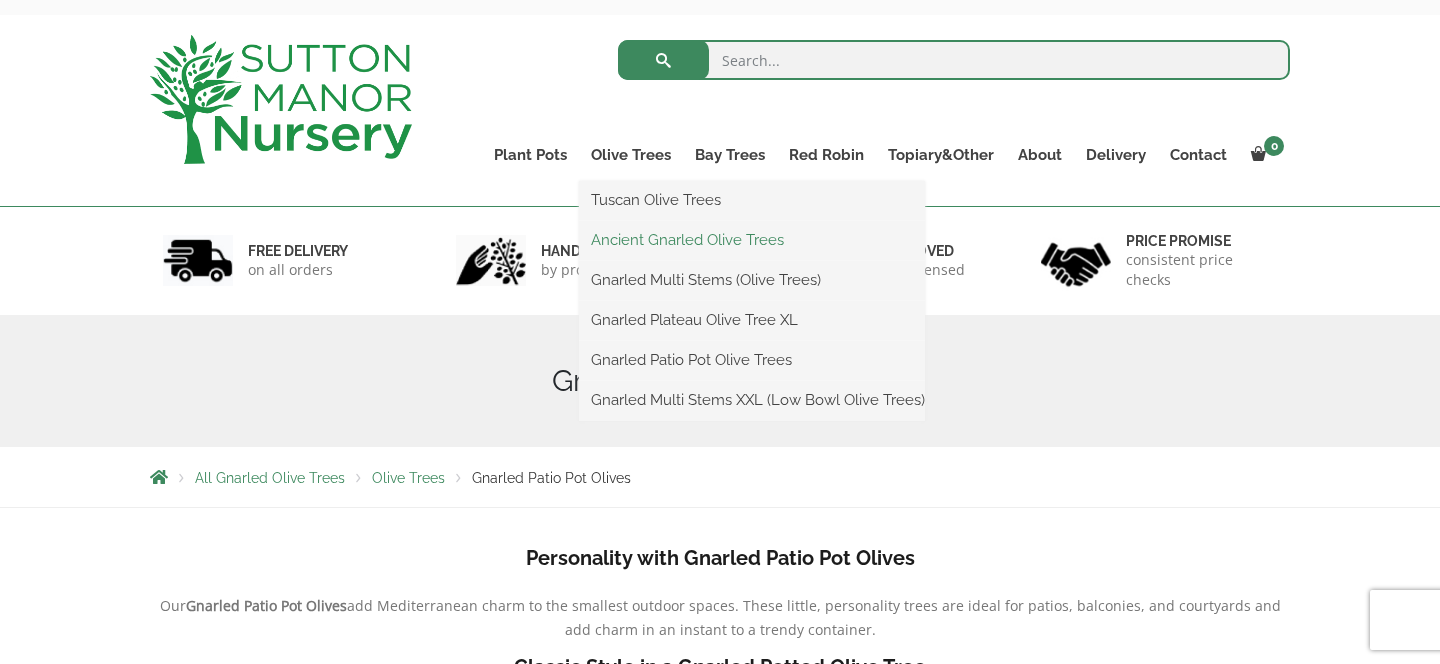 click on "Ancient Gnarled Olive Trees" at bounding box center [752, 240] 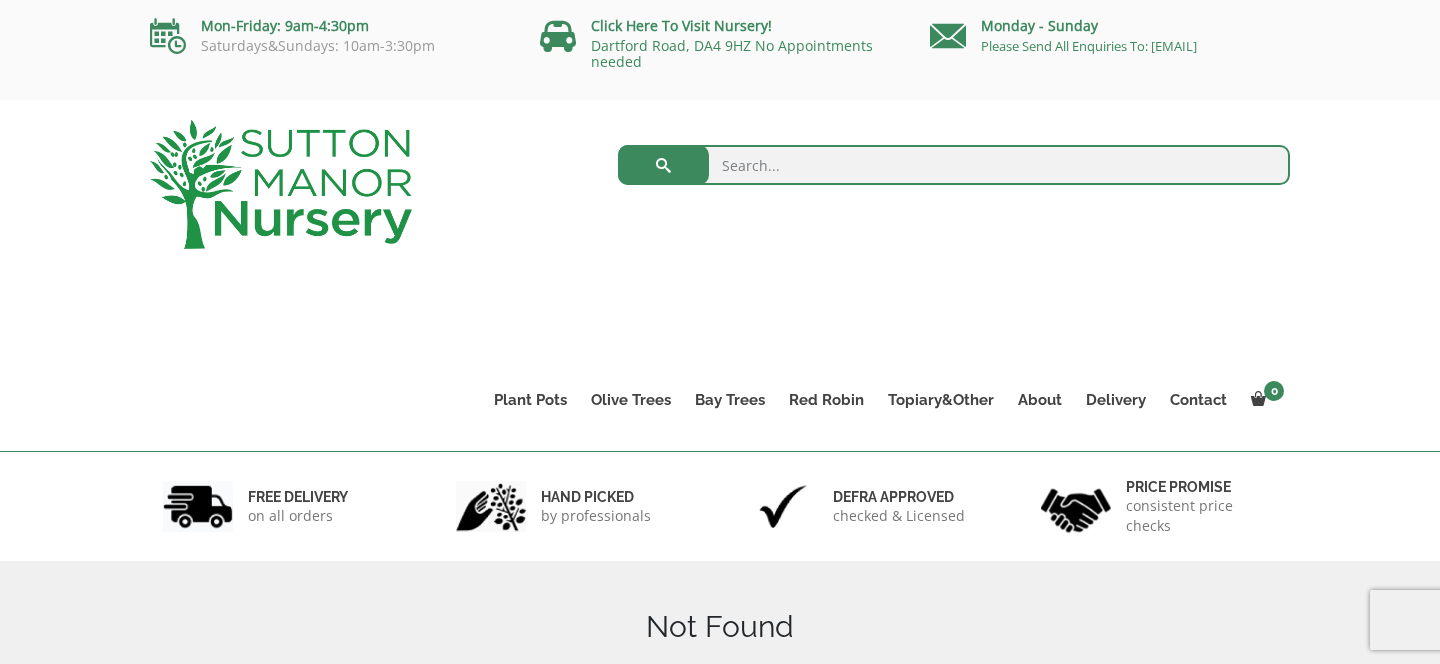 scroll, scrollTop: 0, scrollLeft: 0, axis: both 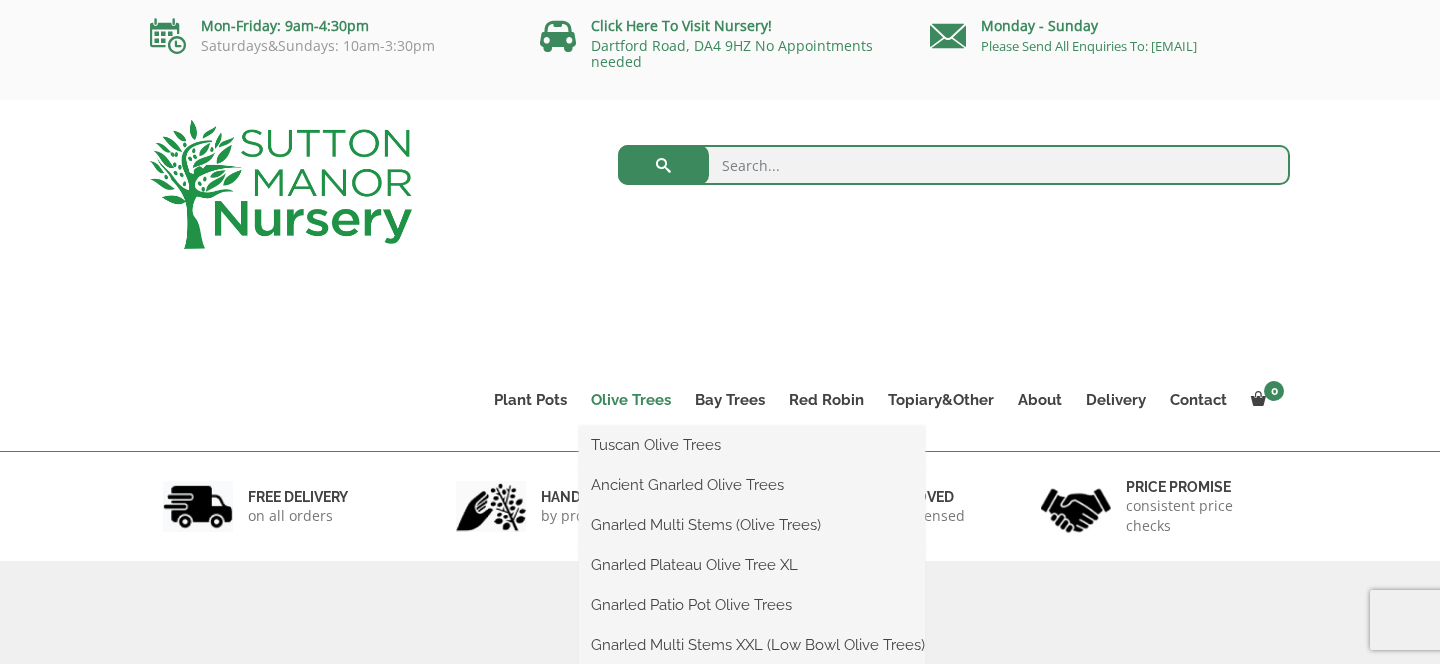 click on "Olive Trees" at bounding box center (631, 400) 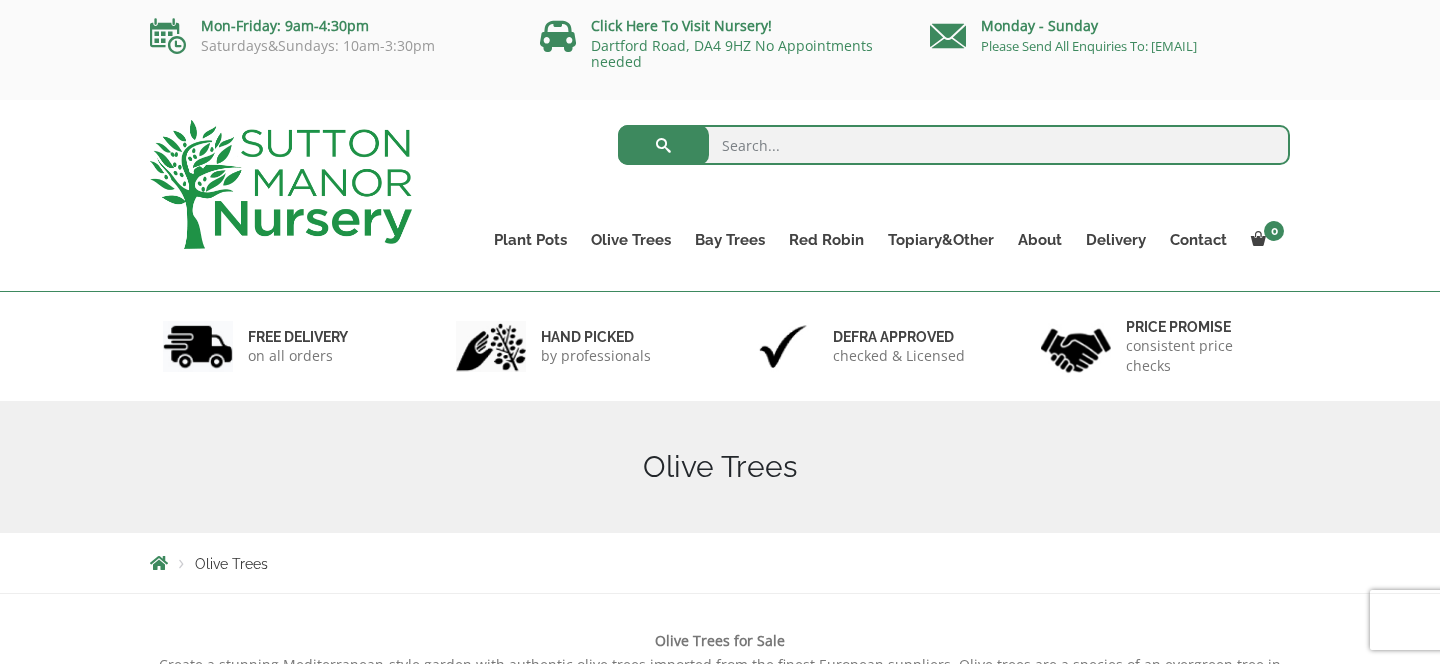 scroll, scrollTop: 0, scrollLeft: 0, axis: both 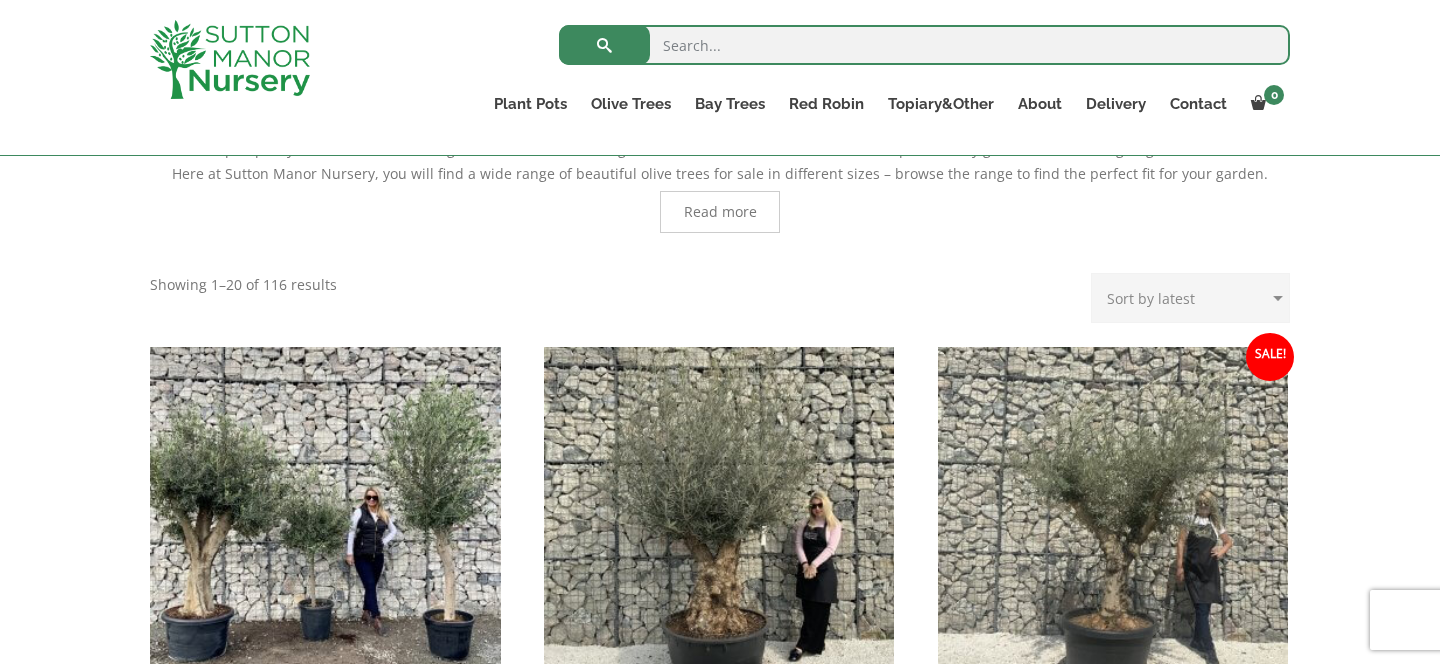 click on "Sort by popularity
Sort by latest
Sort by price: low to high
Sort by price: high to low" at bounding box center [1190, 298] 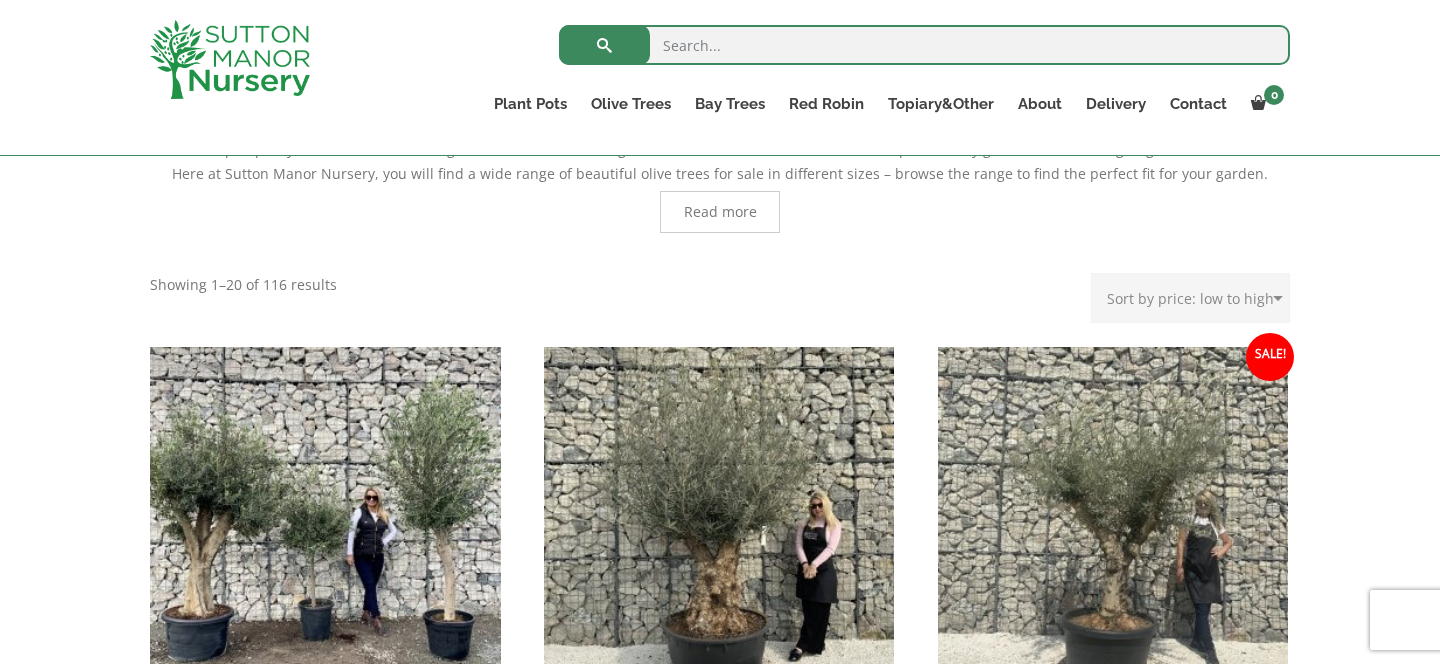 click on "Sort by popularity
Sort by latest
Sort by price: low to high
Sort by price: high to low" at bounding box center [1190, 298] 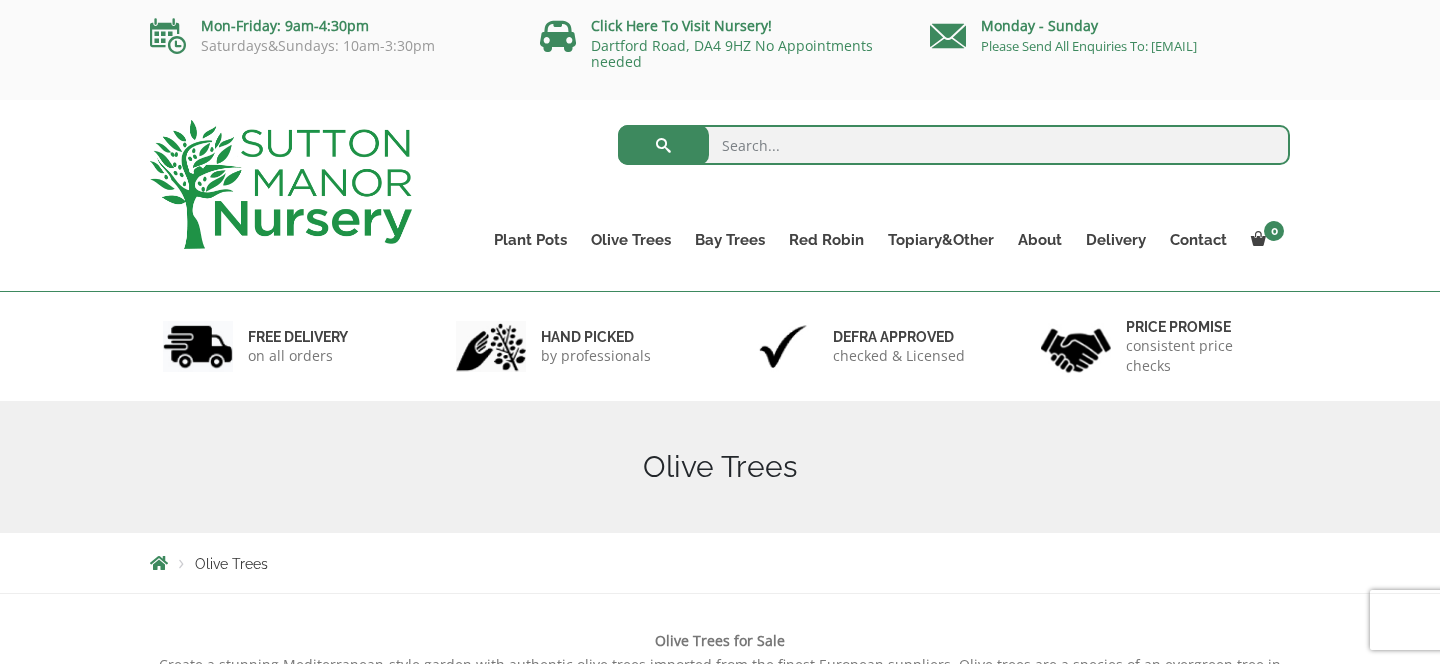 scroll, scrollTop: 0, scrollLeft: 0, axis: both 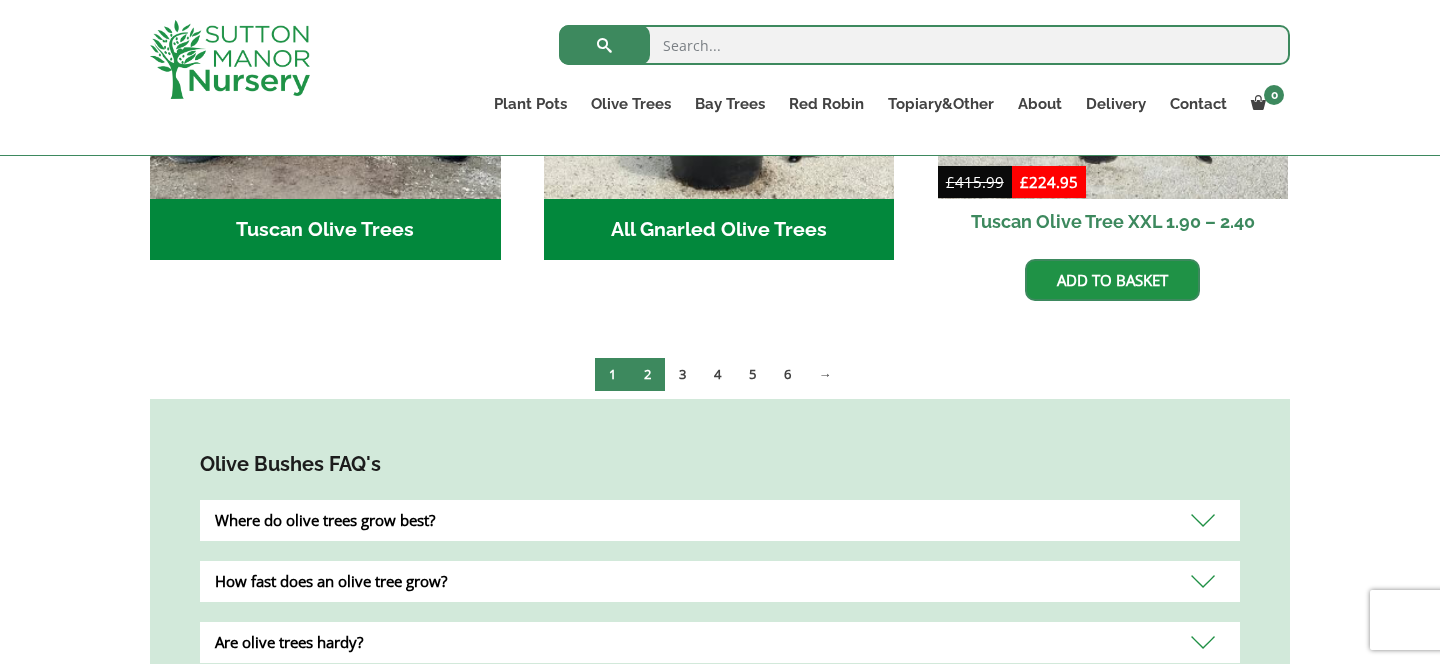 click on "2" at bounding box center [647, 374] 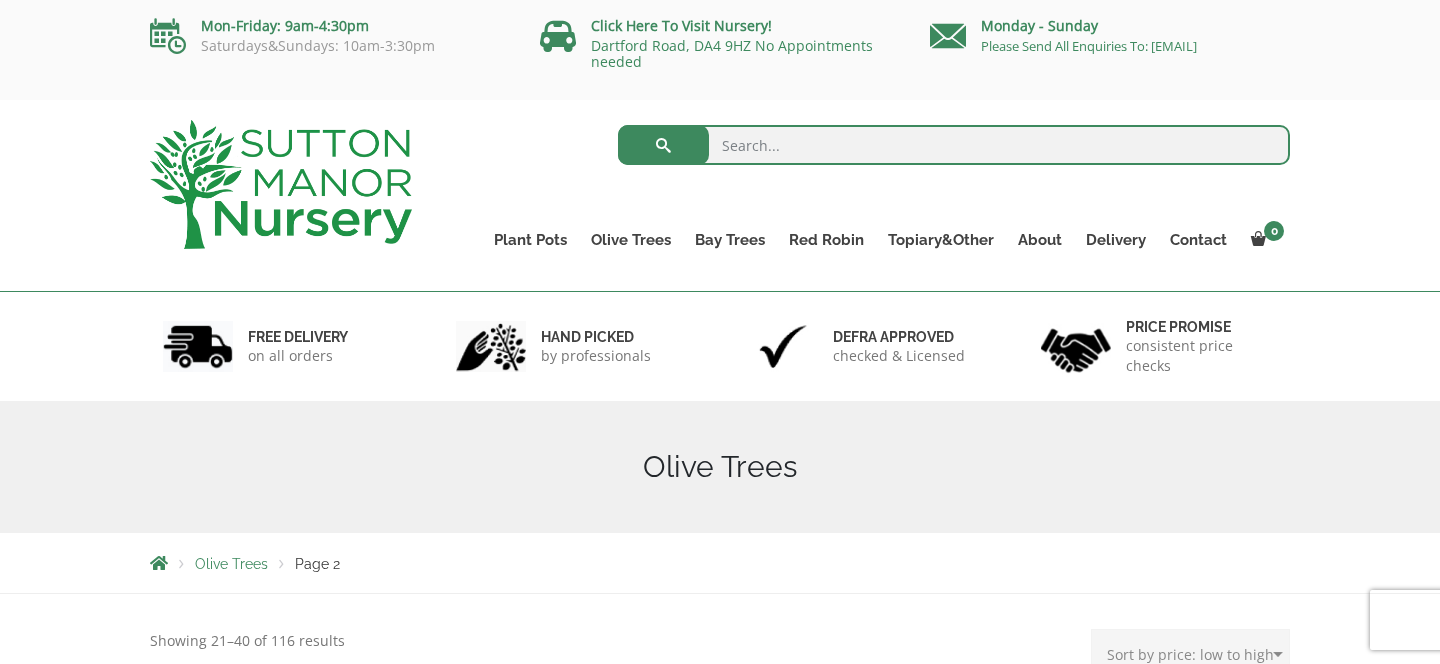 scroll, scrollTop: 0, scrollLeft: 0, axis: both 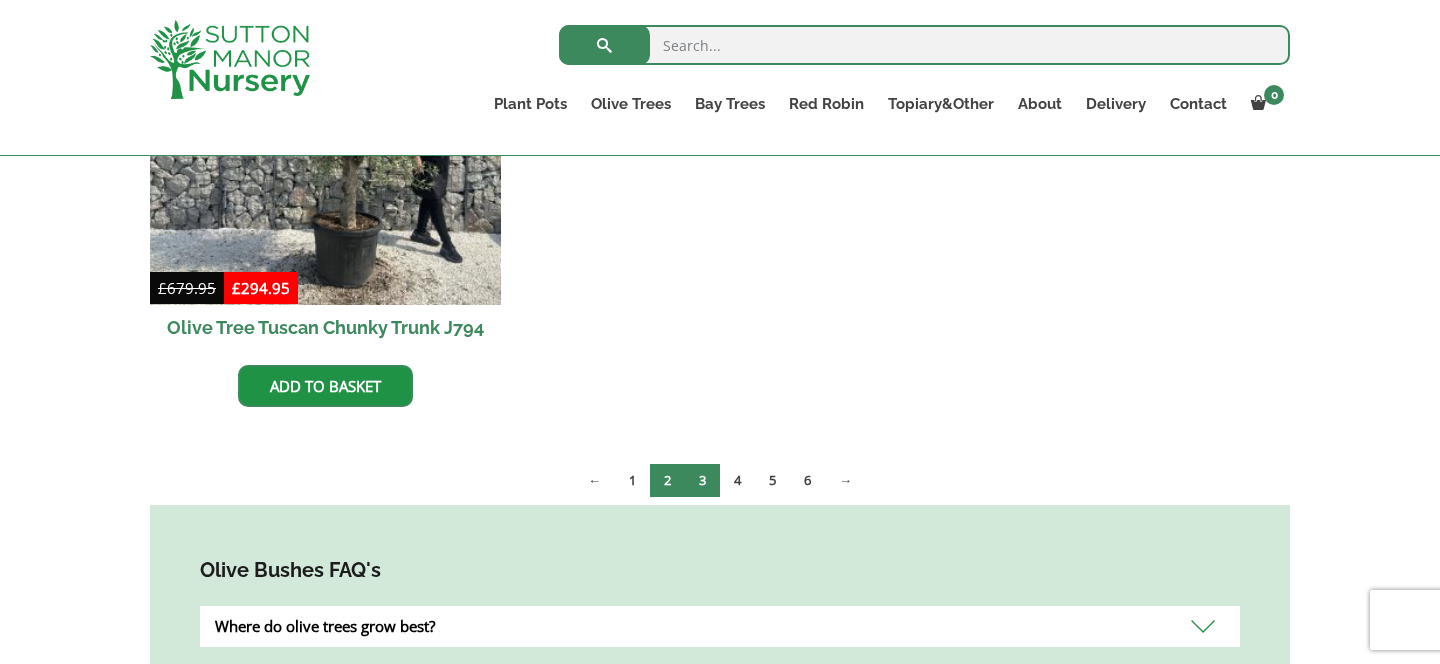 click on "3" at bounding box center (702, 480) 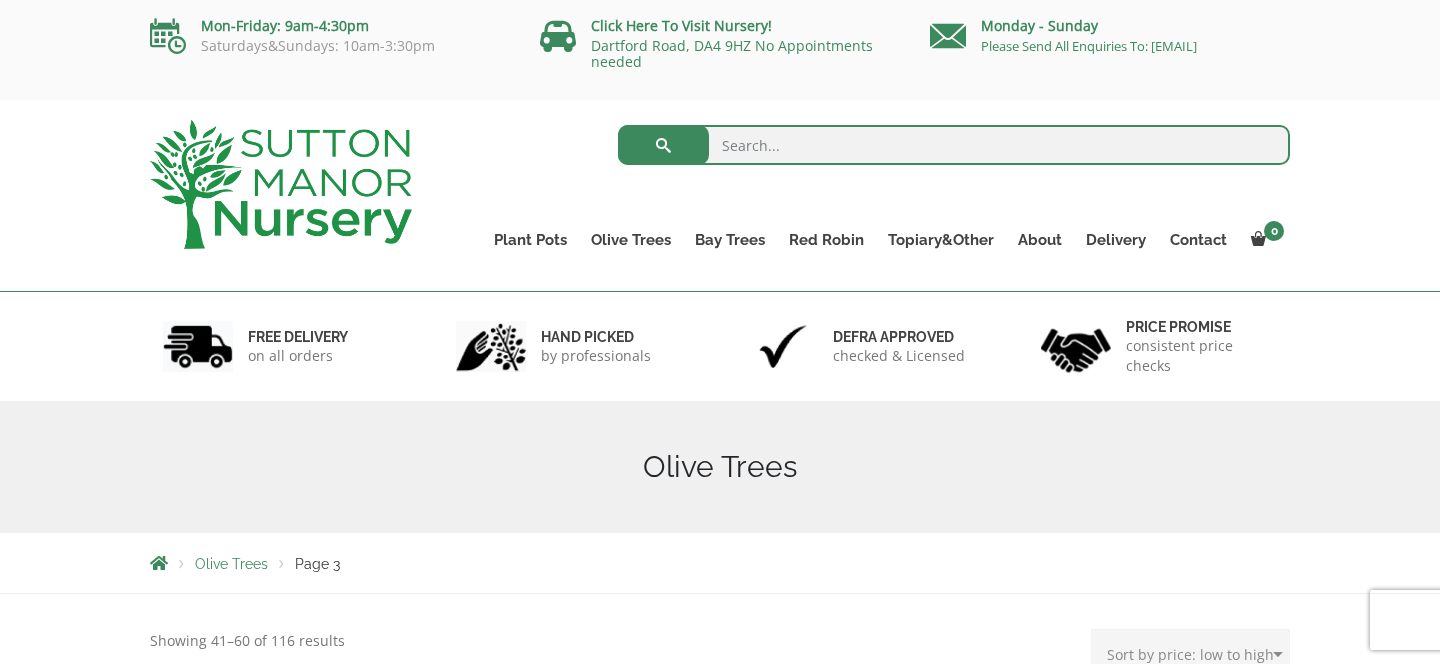 scroll, scrollTop: 0, scrollLeft: 0, axis: both 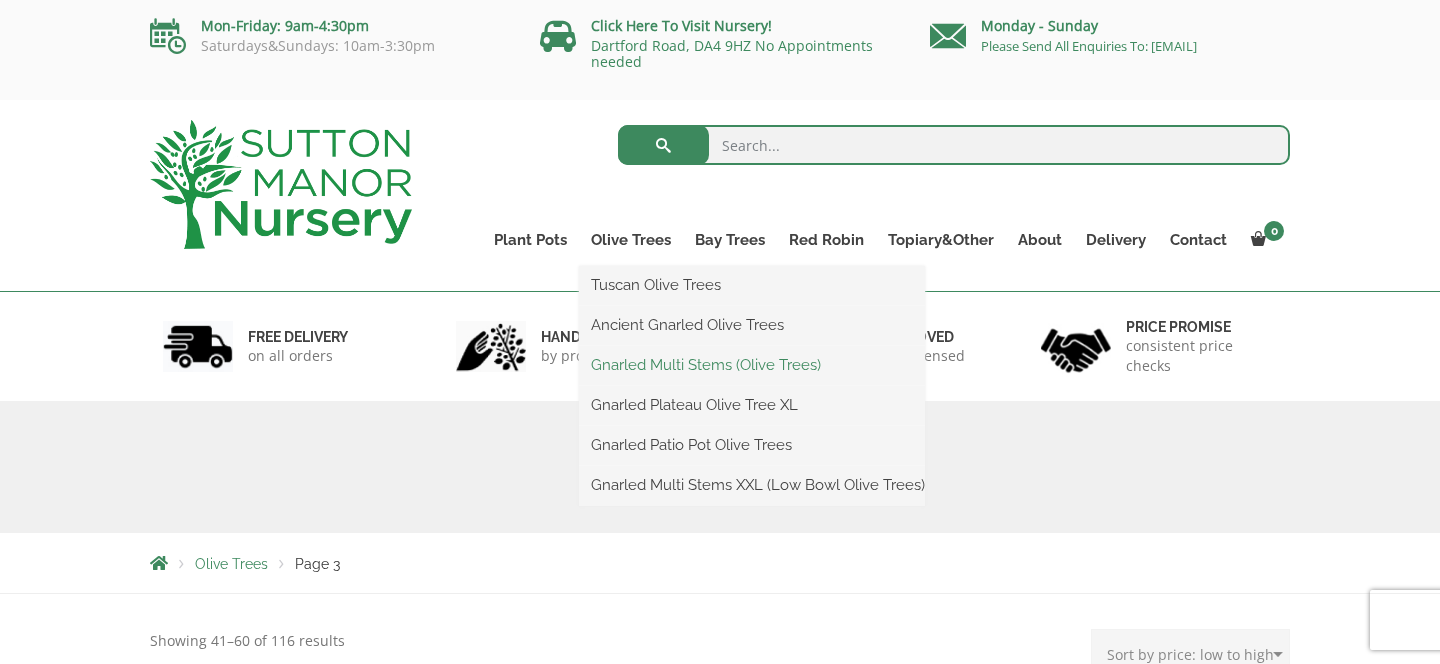 click on "Gnarled Multi Stems (Olive Trees)" at bounding box center [752, 365] 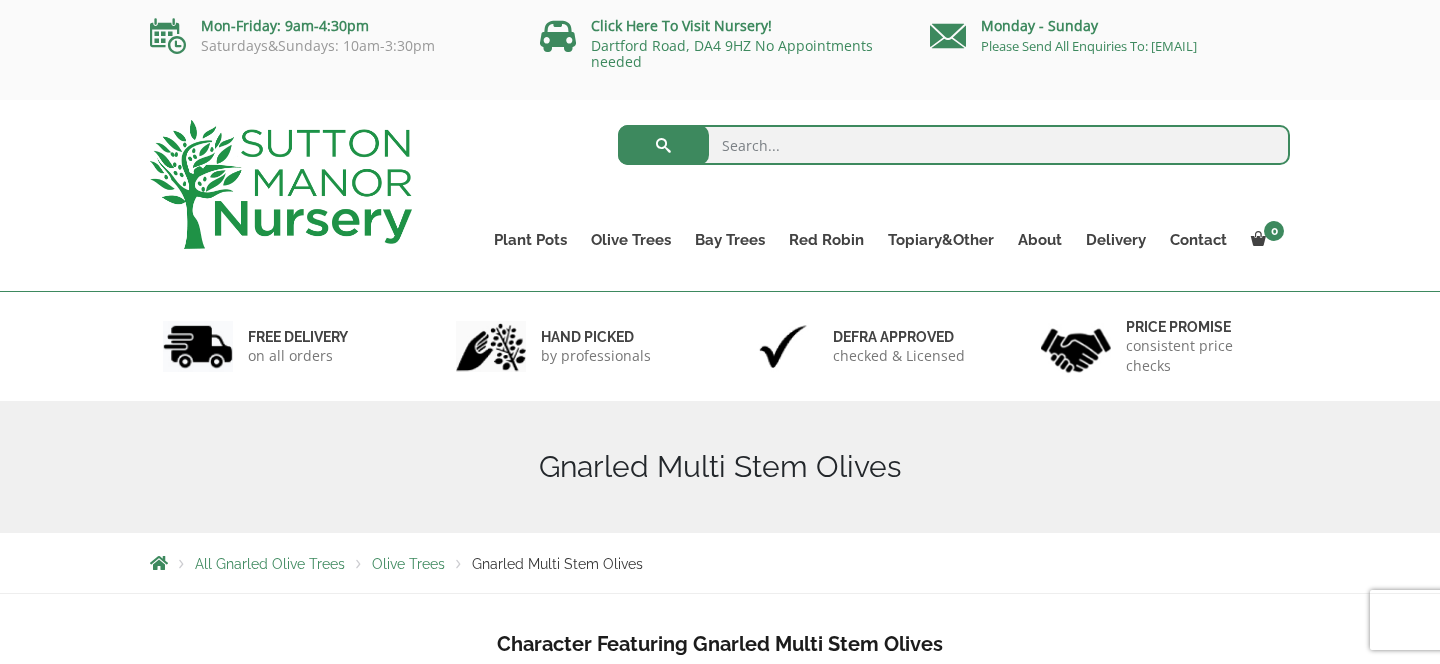 scroll, scrollTop: 0, scrollLeft: 0, axis: both 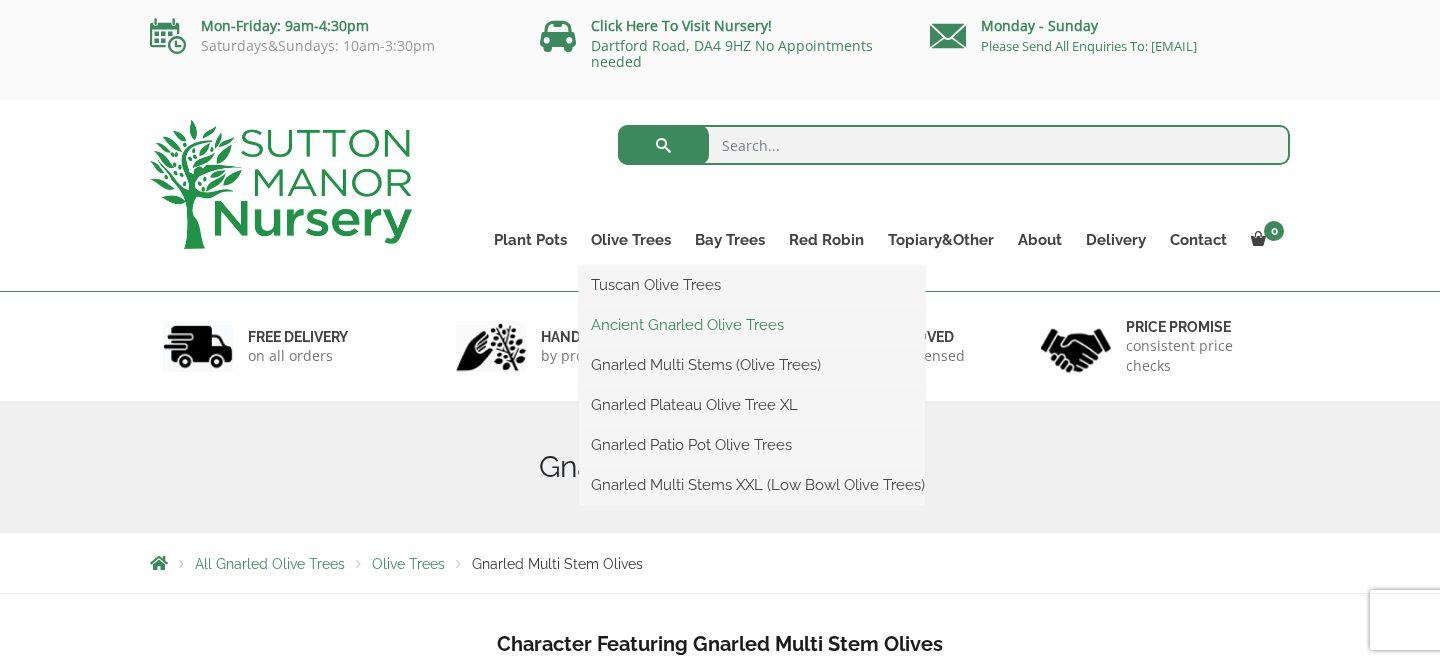 click on "Ancient Gnarled Olive Trees" at bounding box center [752, 325] 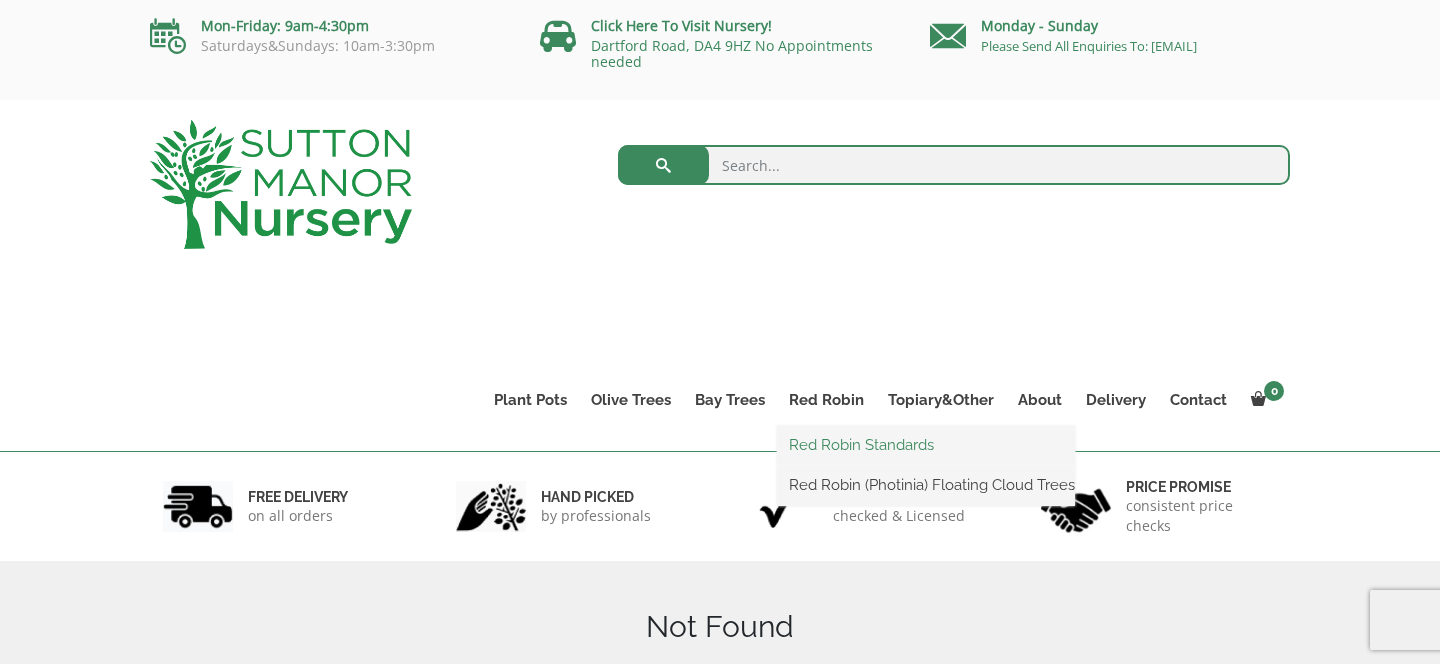 scroll, scrollTop: 0, scrollLeft: 0, axis: both 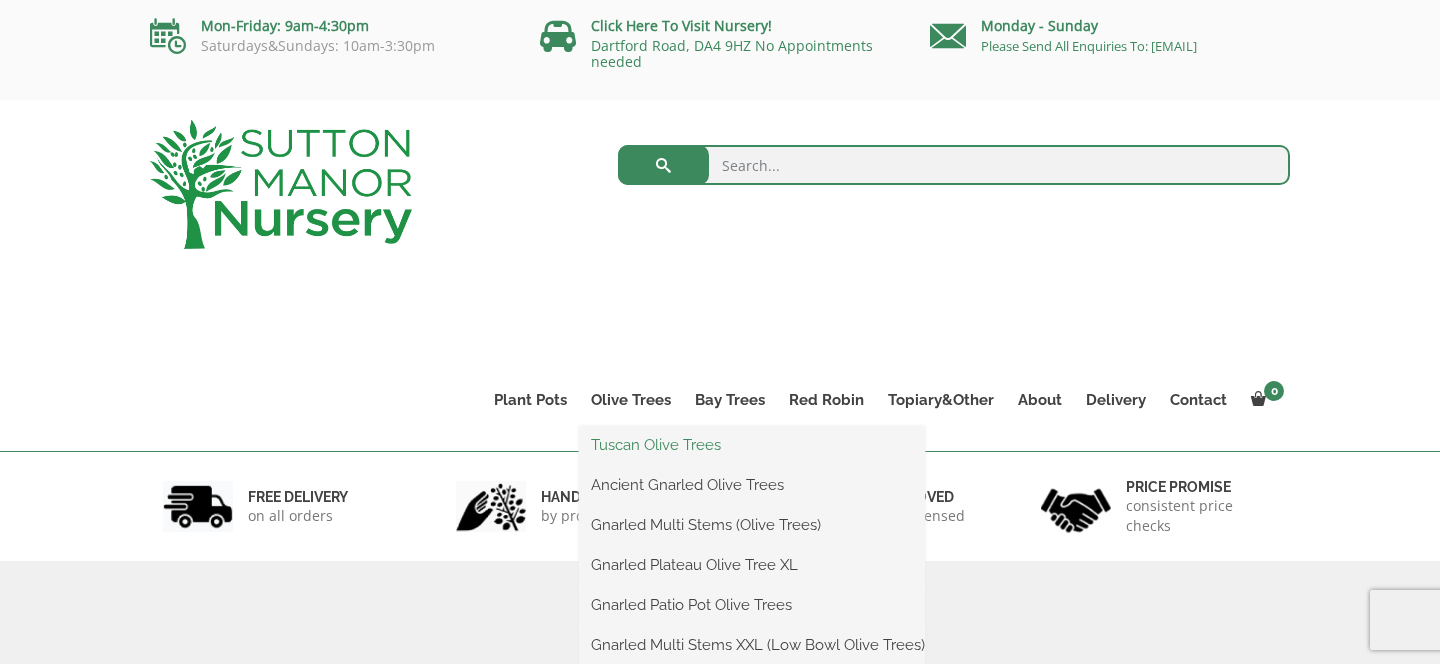 click on "Tuscan Olive Trees" at bounding box center [752, 445] 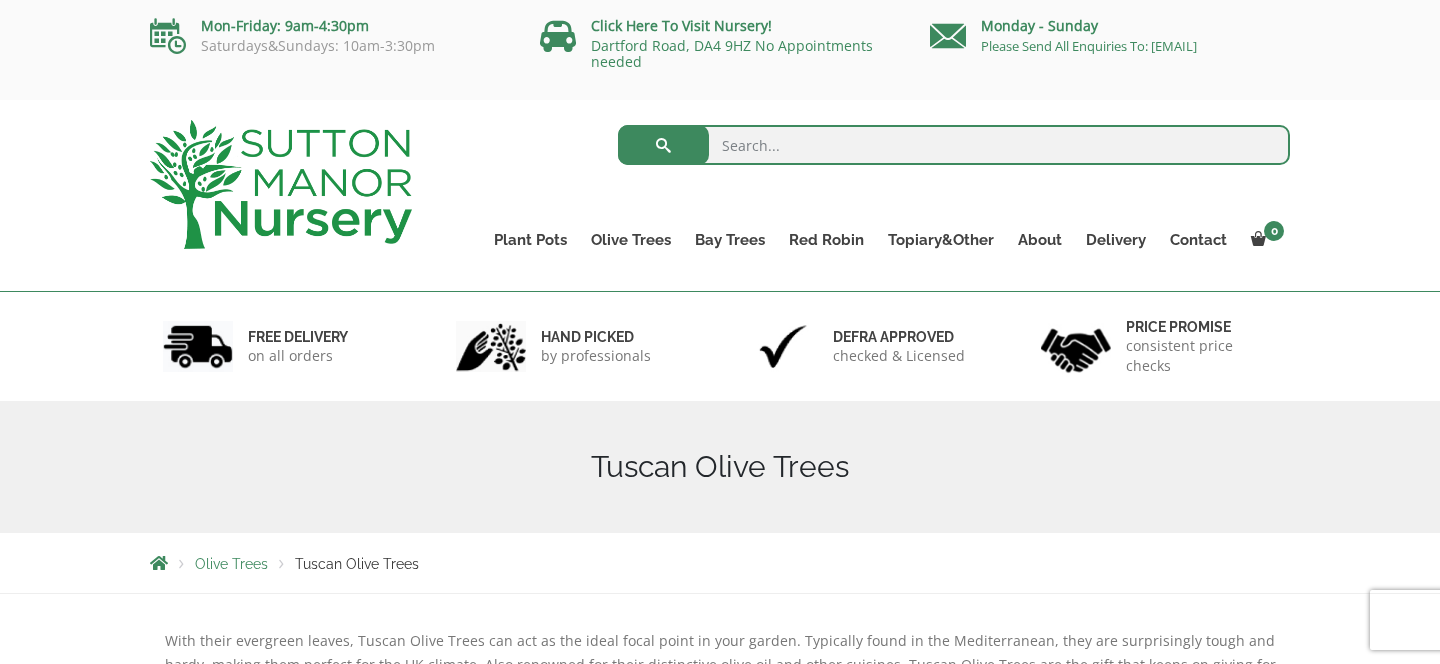 scroll, scrollTop: 0, scrollLeft: 0, axis: both 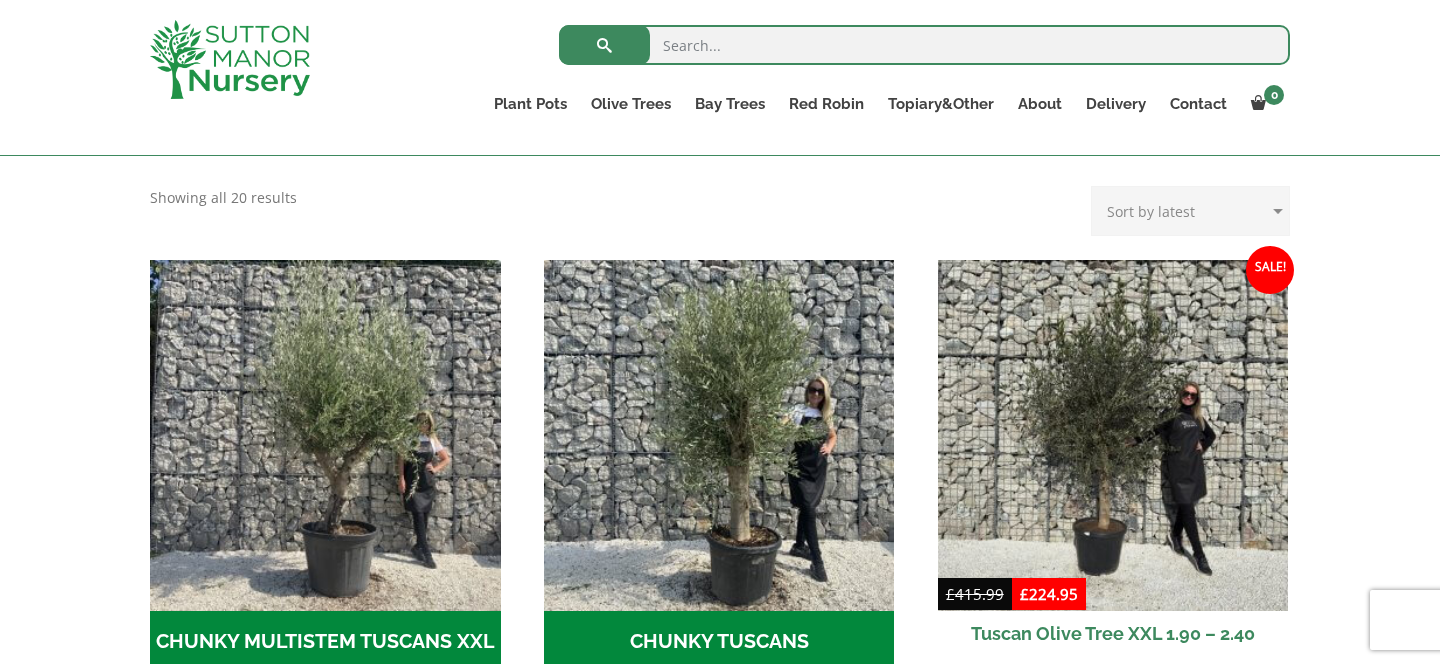 click on "Sort by popularity
Sort by latest
Sort by price: low to high
Sort by price: high to low" at bounding box center (1190, 211) 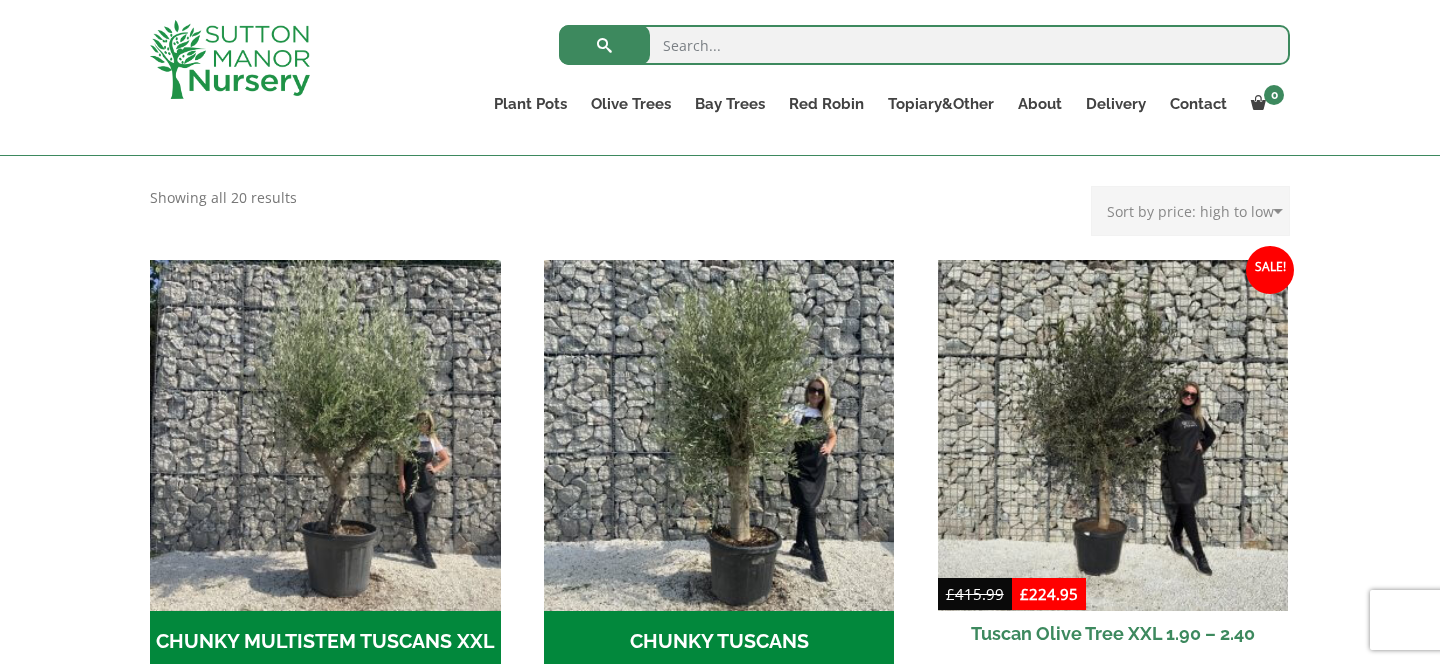 click on "Sort by popularity
Sort by latest
Sort by price: low to high
Sort by price: high to low" at bounding box center (1190, 211) 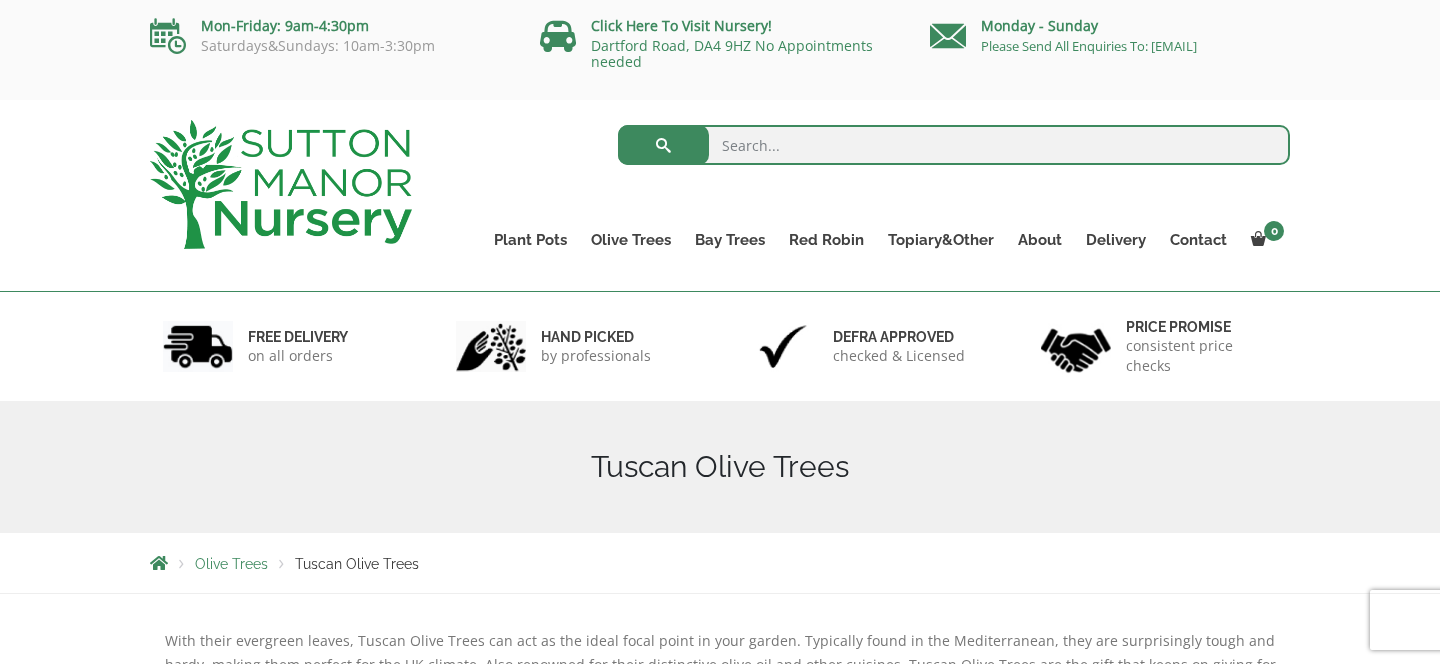 scroll, scrollTop: 0, scrollLeft: 0, axis: both 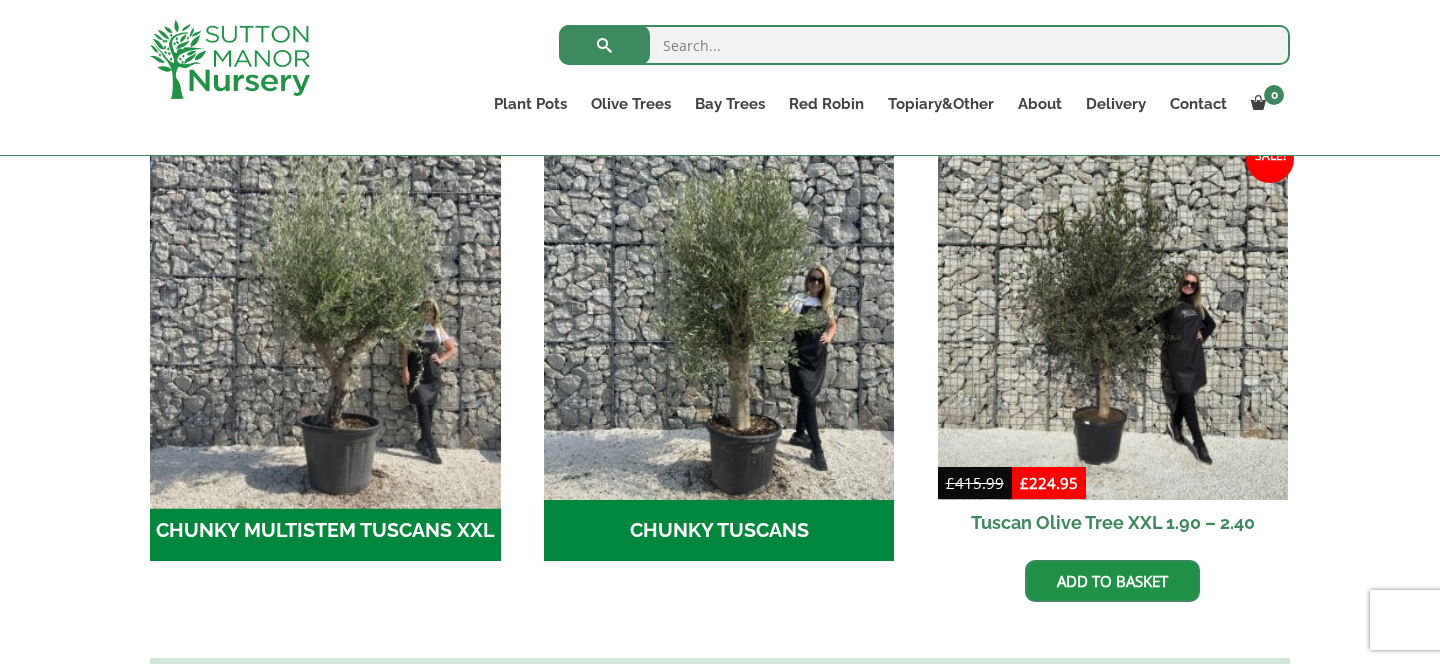click at bounding box center (325, 324) 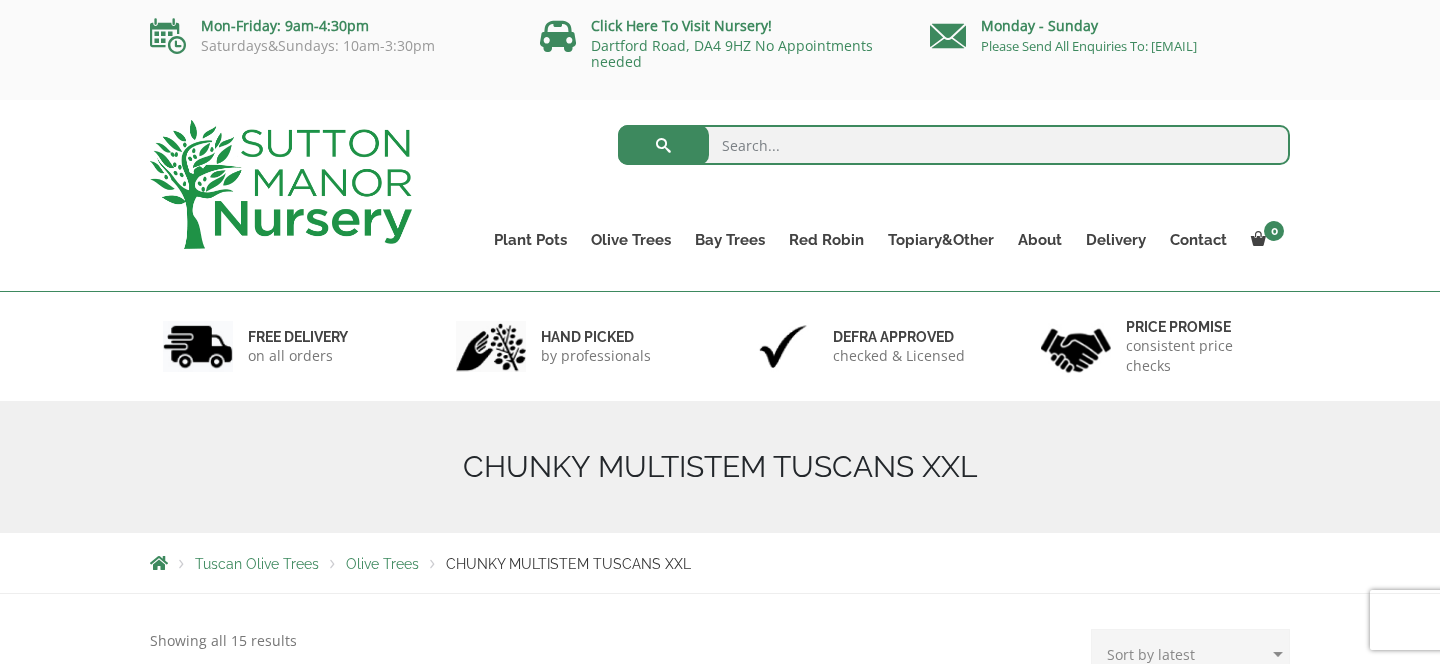 scroll, scrollTop: 0, scrollLeft: 0, axis: both 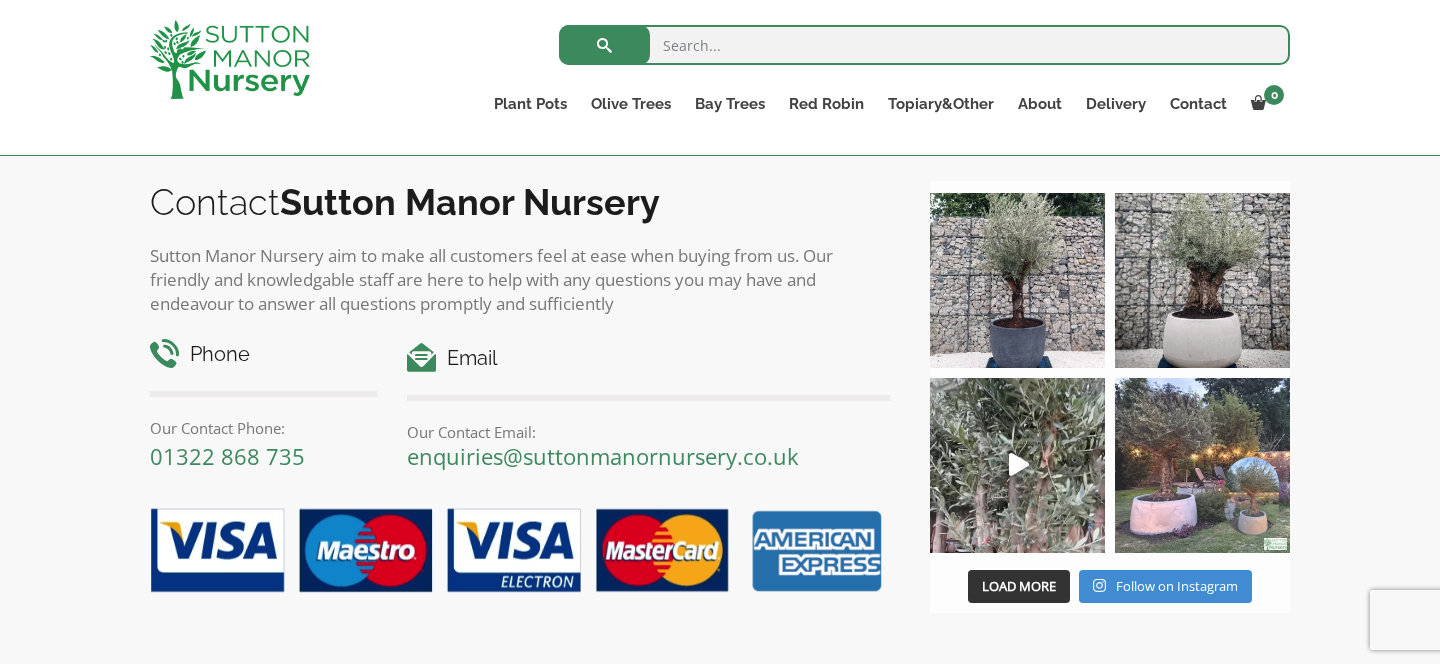 click at bounding box center [1202, 465] 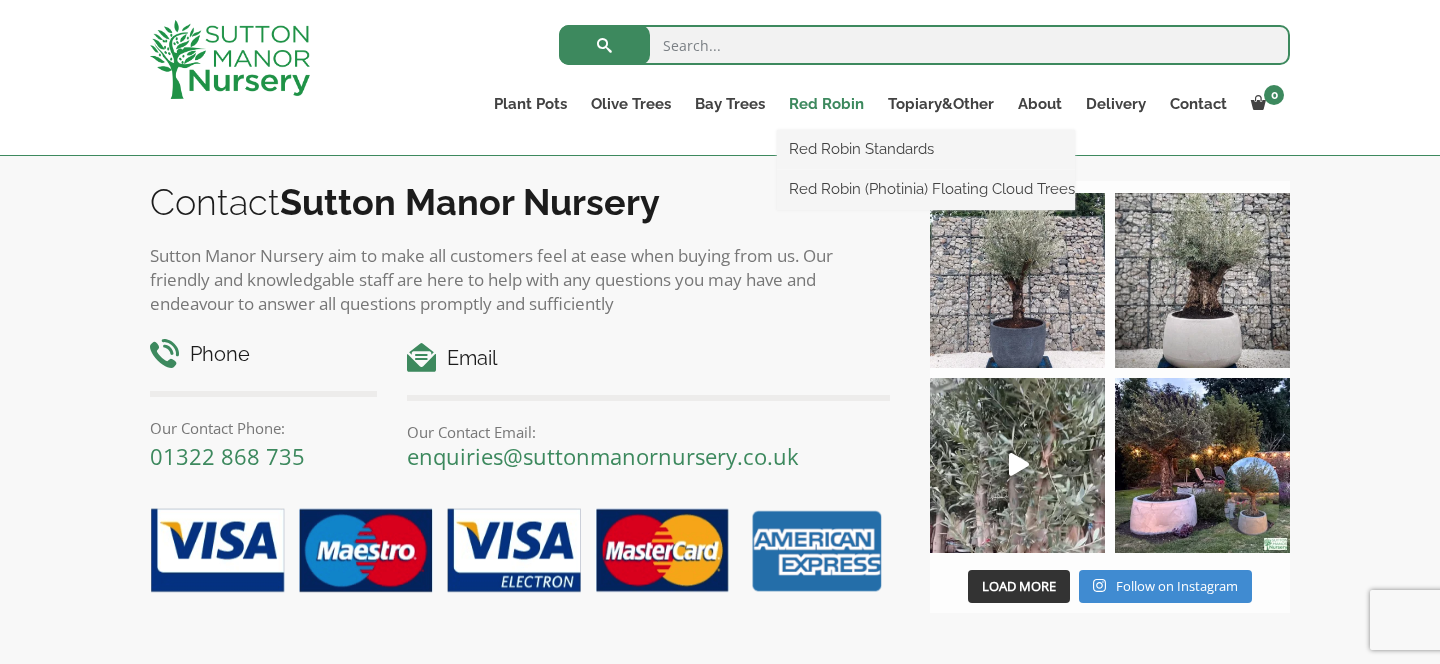 click on "Red Robin" at bounding box center [826, 104] 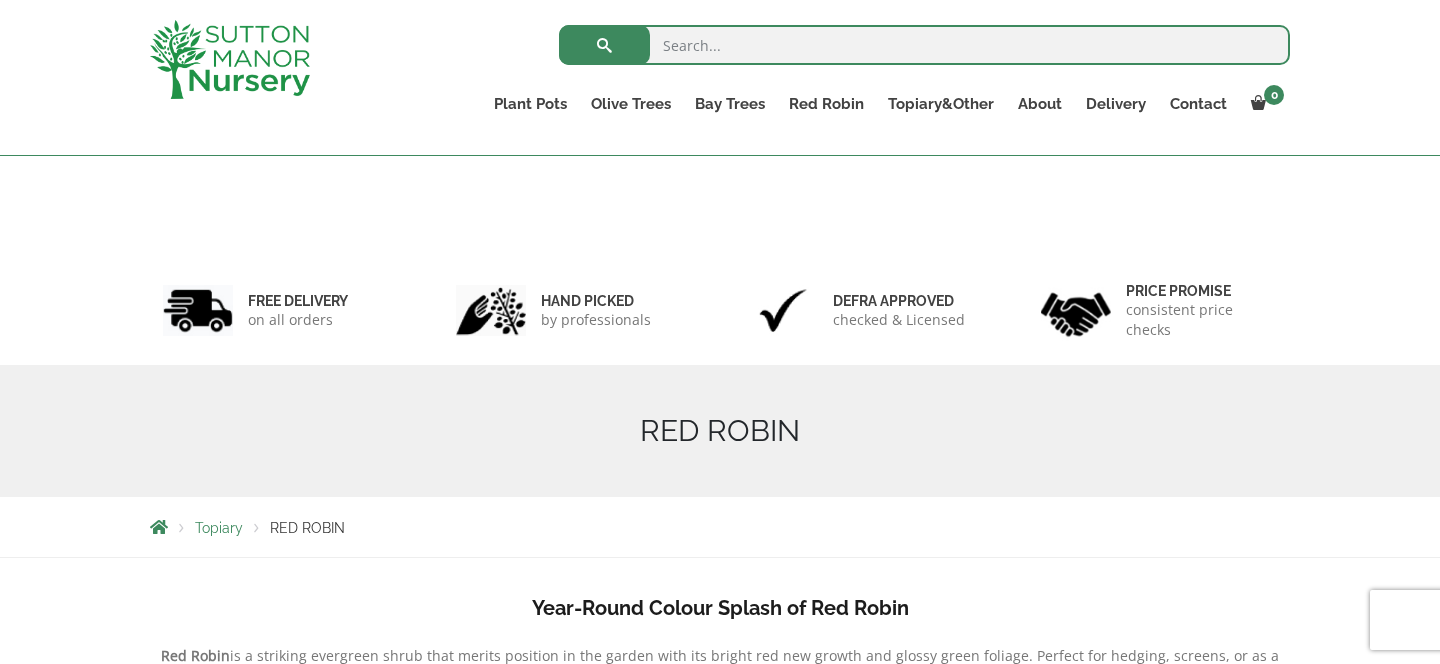 scroll, scrollTop: 217, scrollLeft: 0, axis: vertical 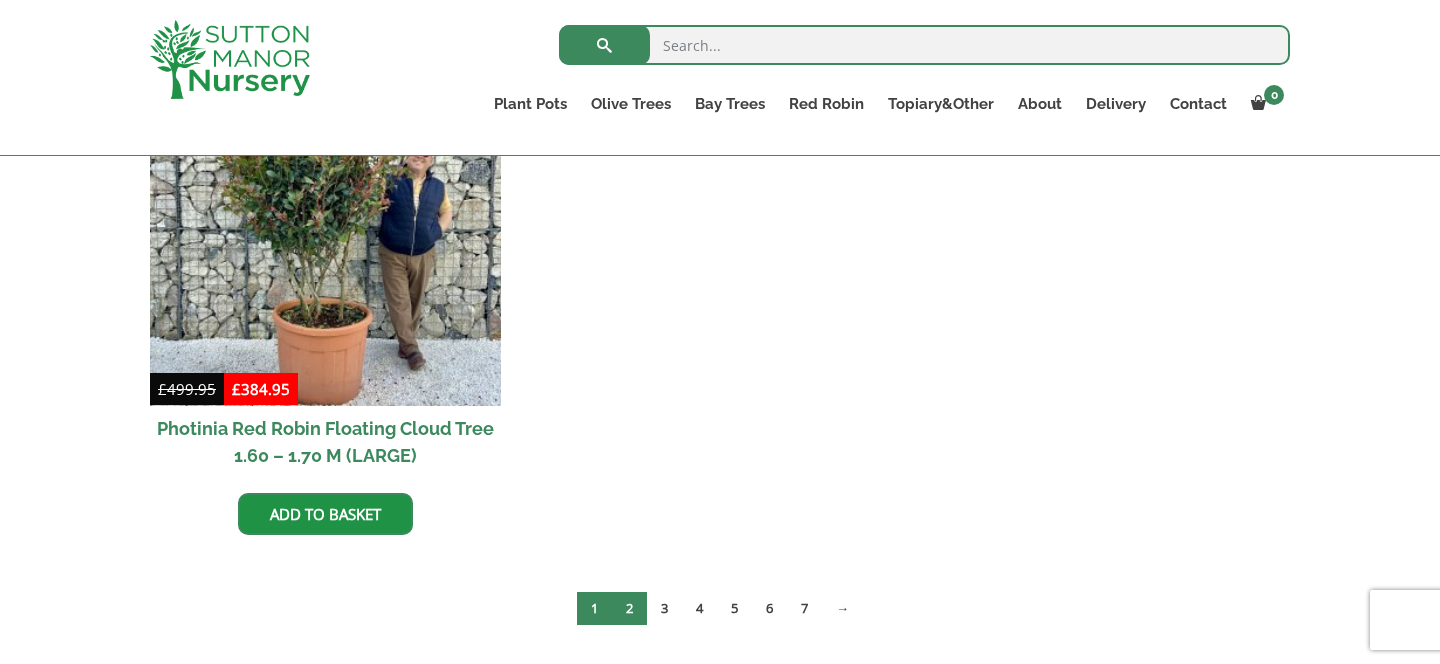 click on "2" at bounding box center (629, 608) 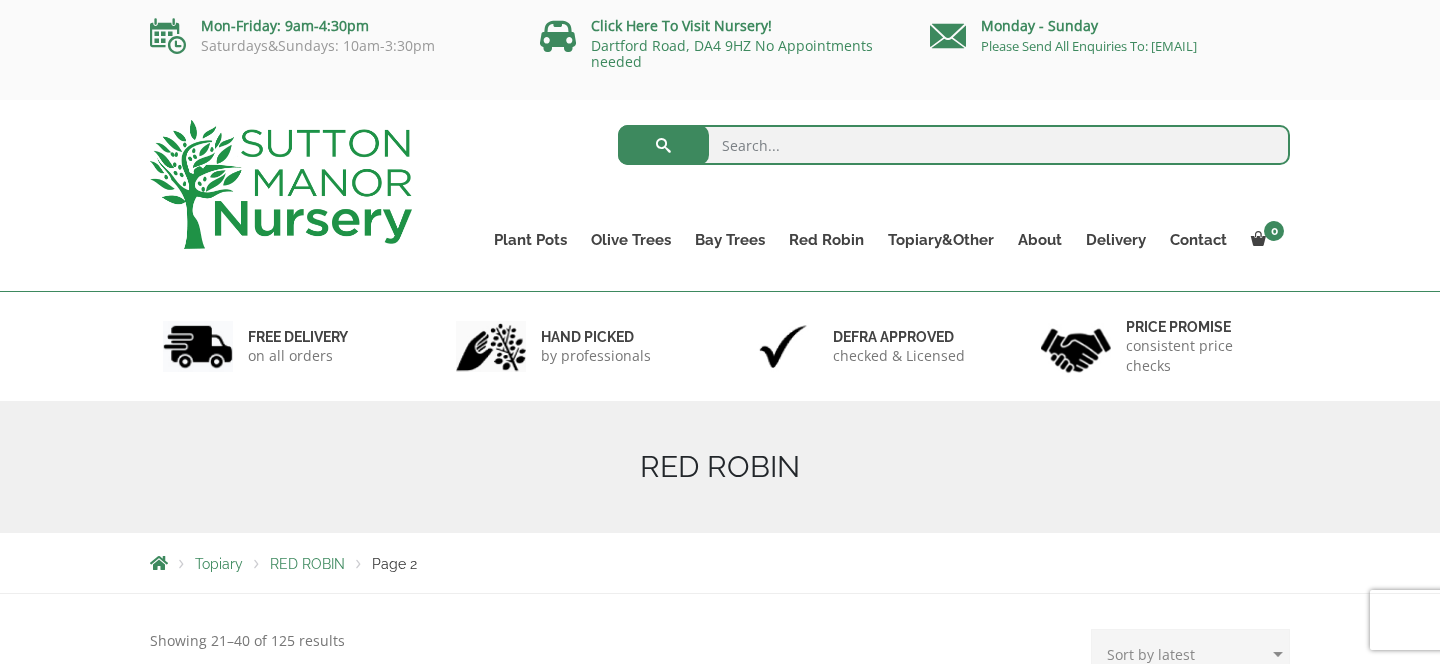 scroll, scrollTop: 0, scrollLeft: 0, axis: both 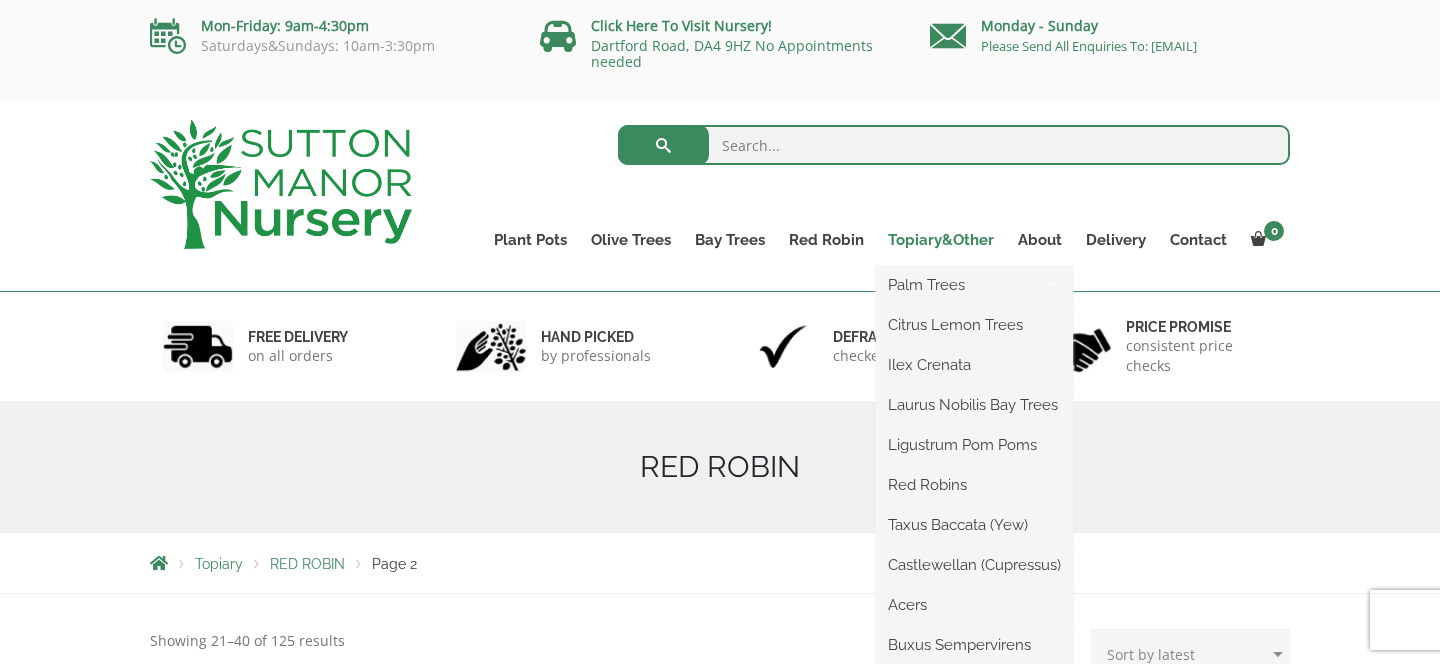 click on "Topiary&Other" at bounding box center (941, 240) 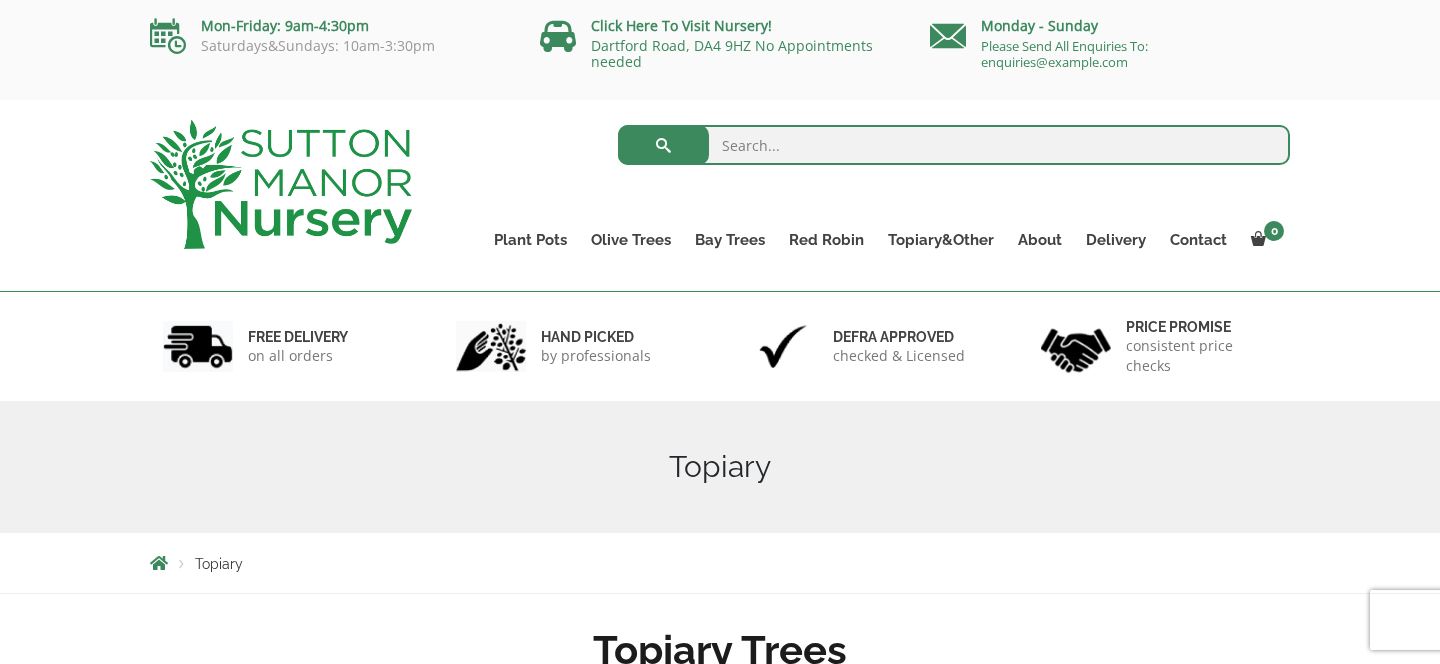 scroll, scrollTop: 0, scrollLeft: 0, axis: both 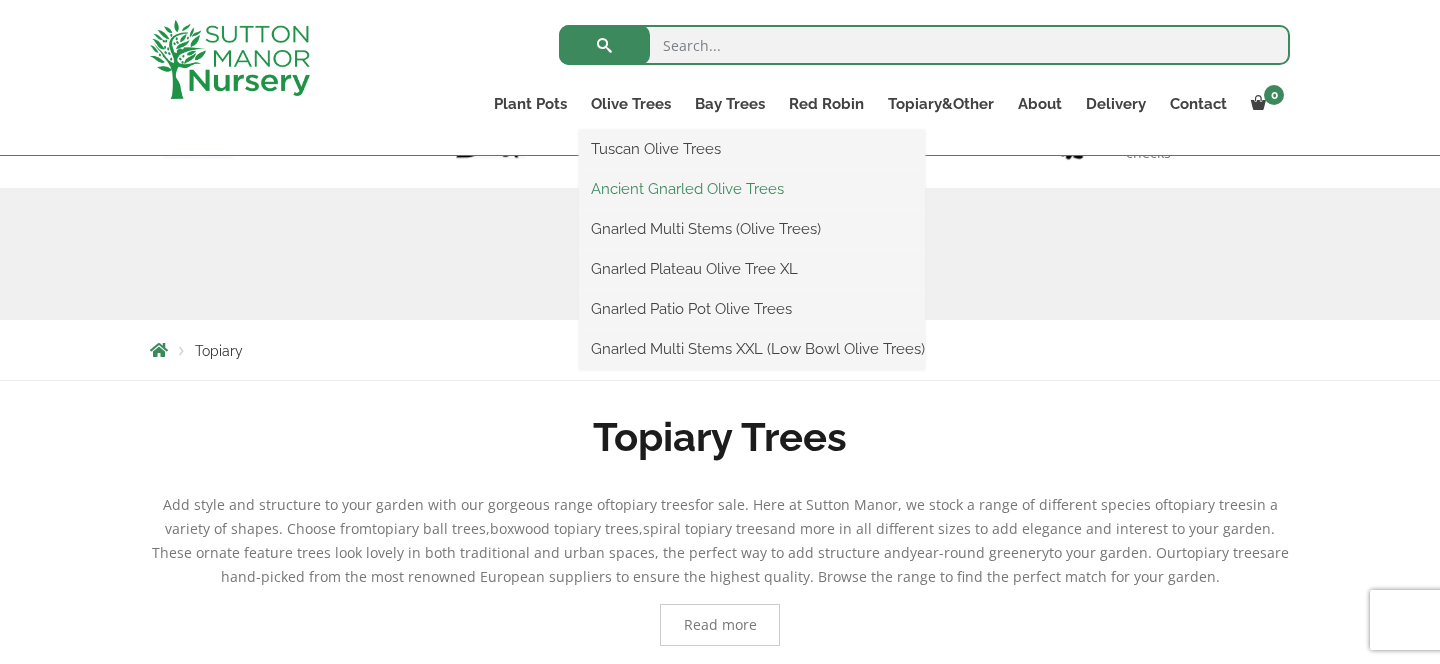 click on "Ancient Gnarled Olive Trees" at bounding box center [752, 189] 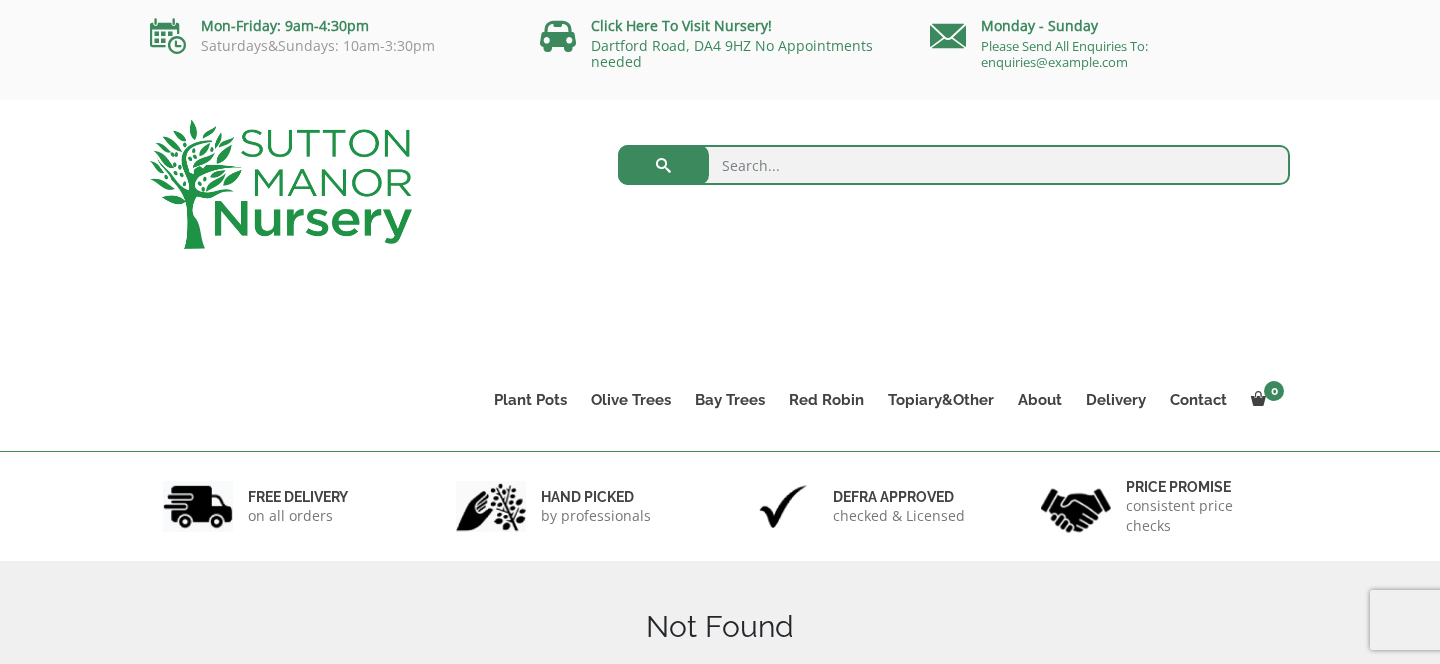 scroll, scrollTop: 0, scrollLeft: 0, axis: both 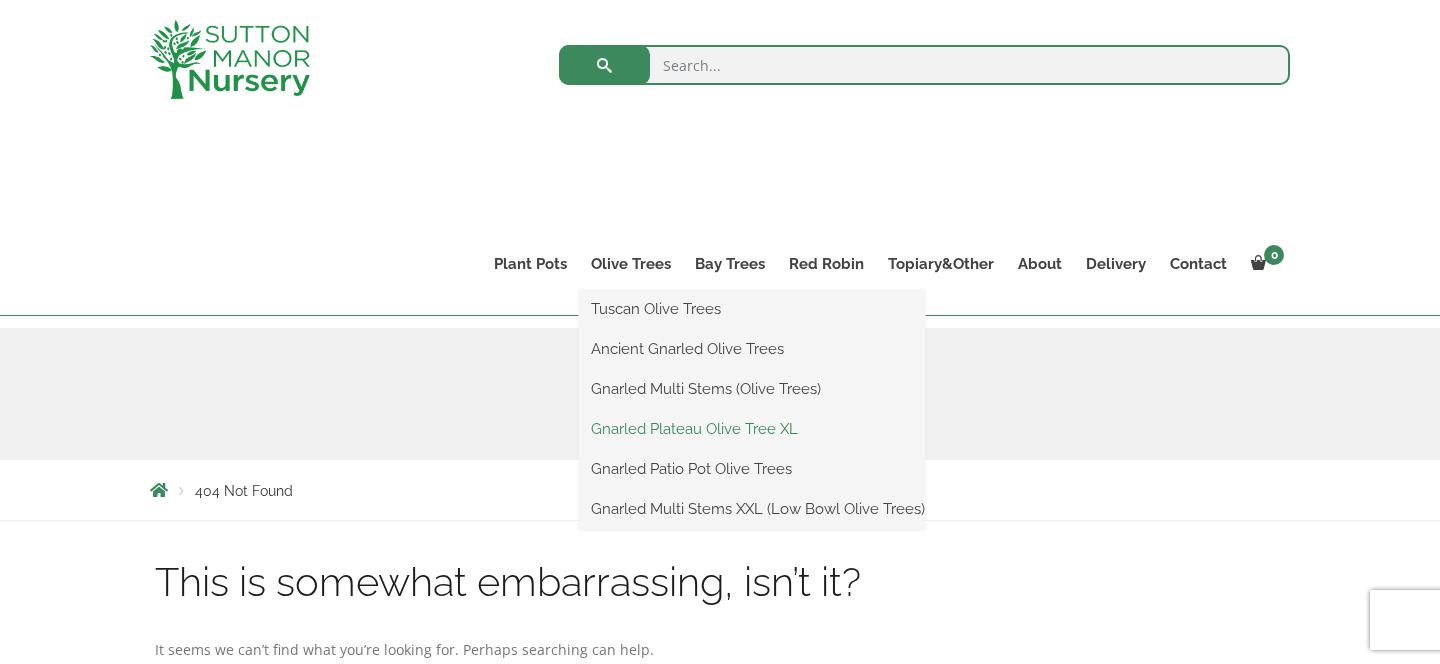 click on "Gnarled Plateau Olive Tree XL" at bounding box center [752, 429] 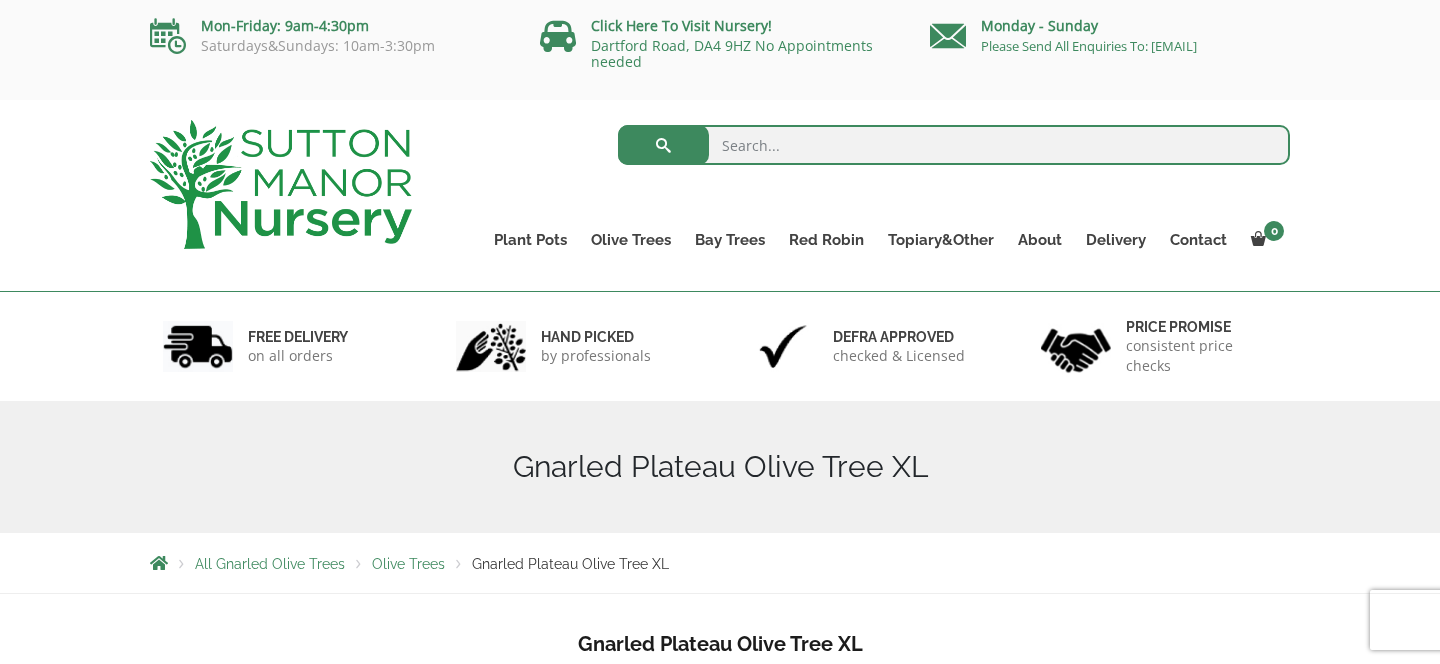 scroll, scrollTop: 212, scrollLeft: 0, axis: vertical 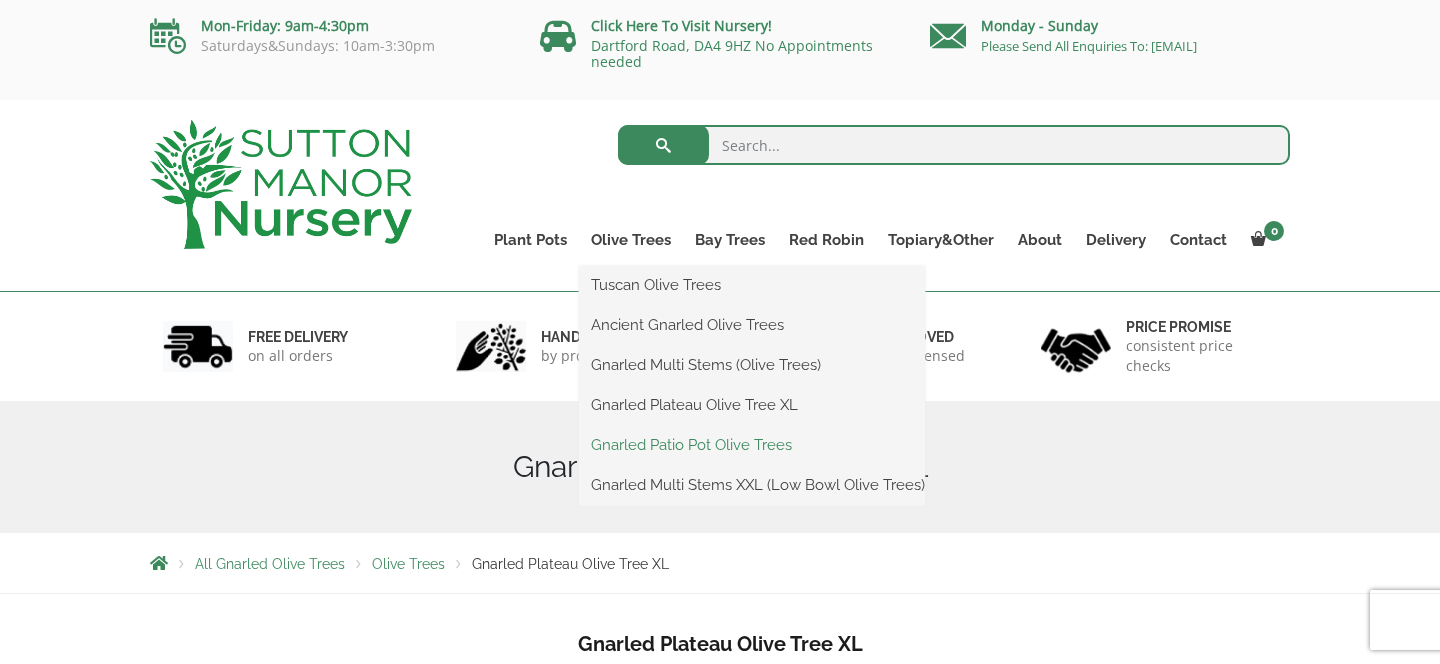 click on "Gnarled Patio Pot Olive Trees" at bounding box center [752, 445] 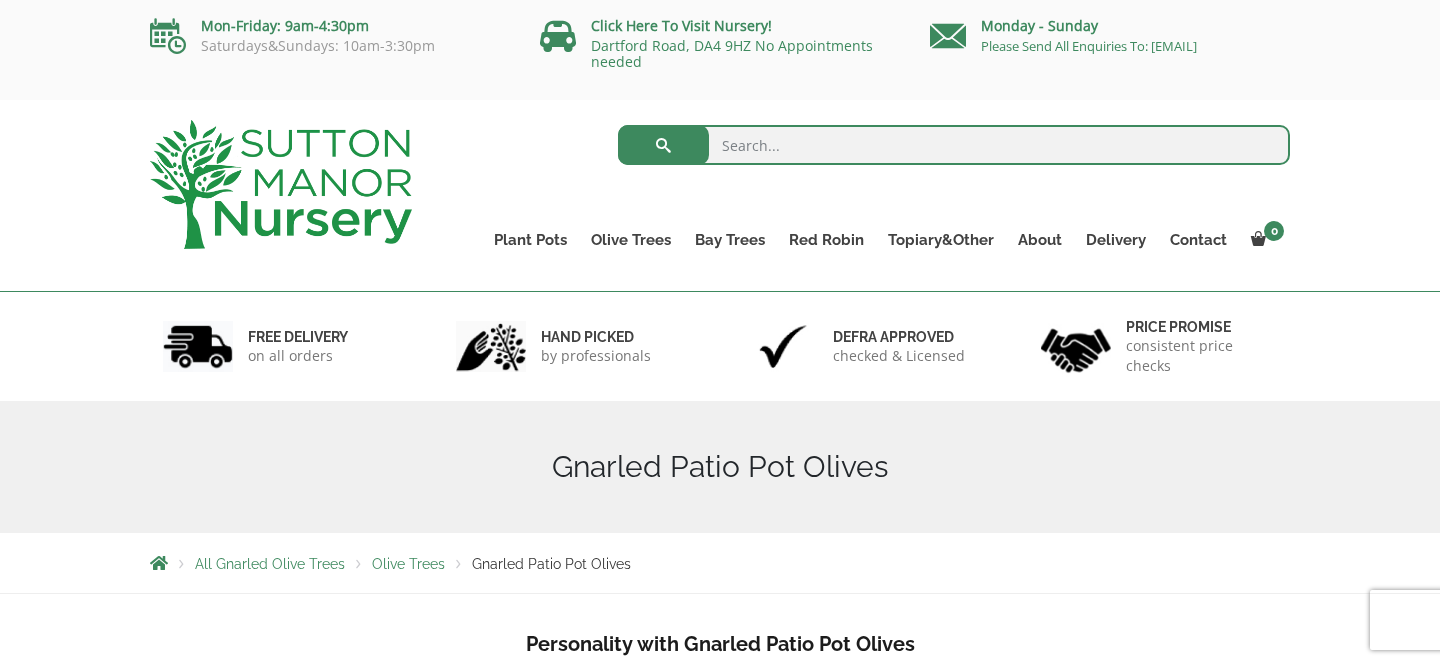 scroll, scrollTop: 0, scrollLeft: 0, axis: both 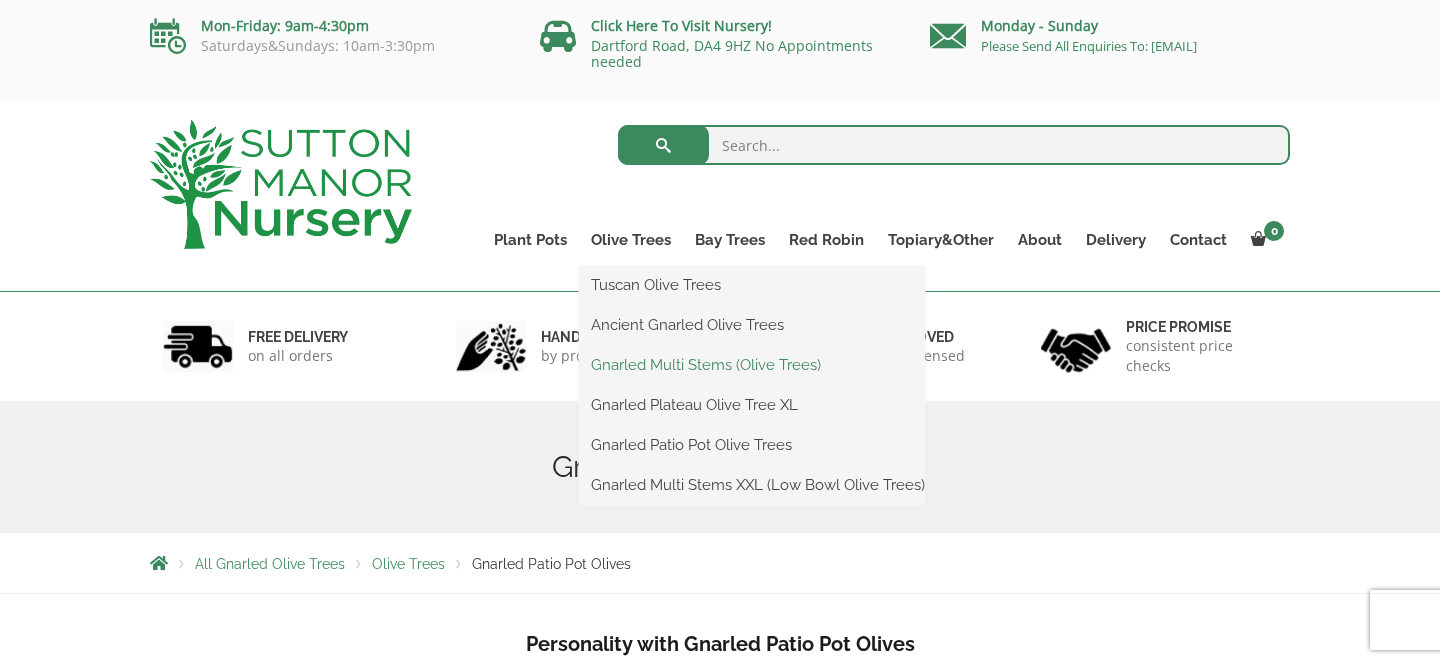 click on "Gnarled Multi Stems (Olive Trees)" at bounding box center [752, 365] 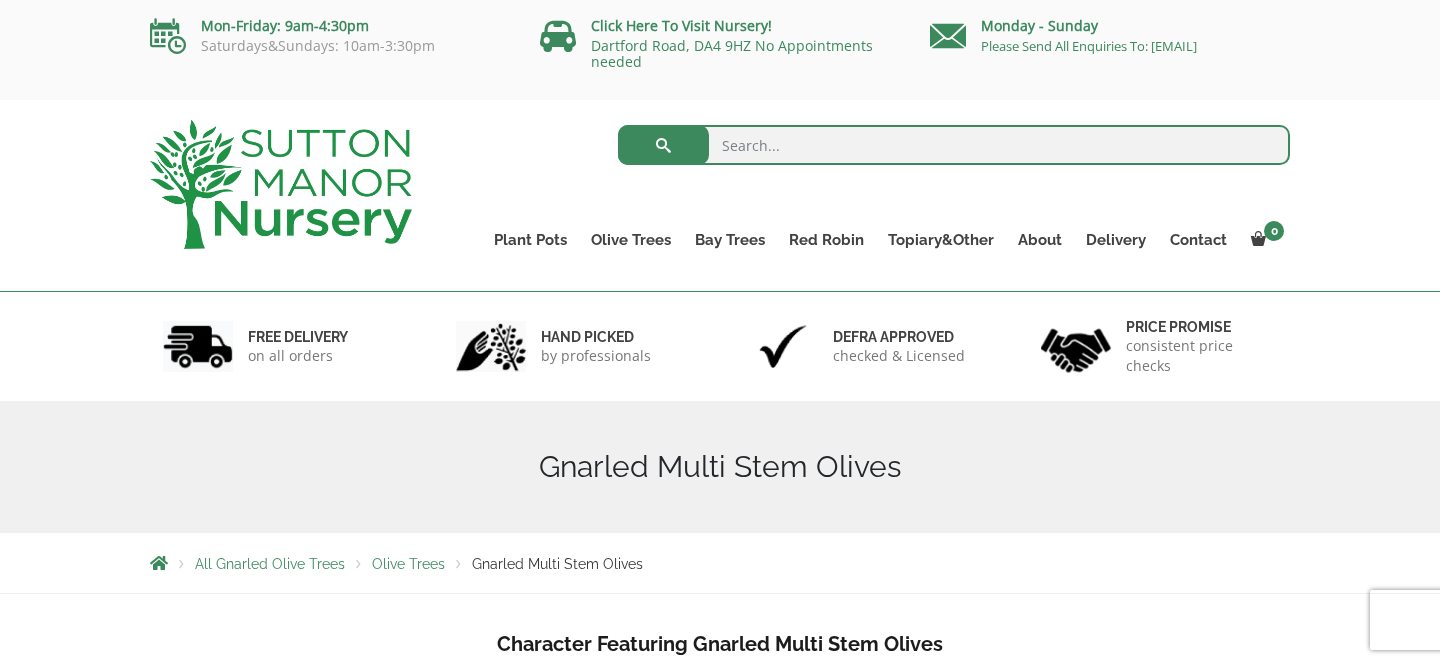 scroll, scrollTop: 0, scrollLeft: 0, axis: both 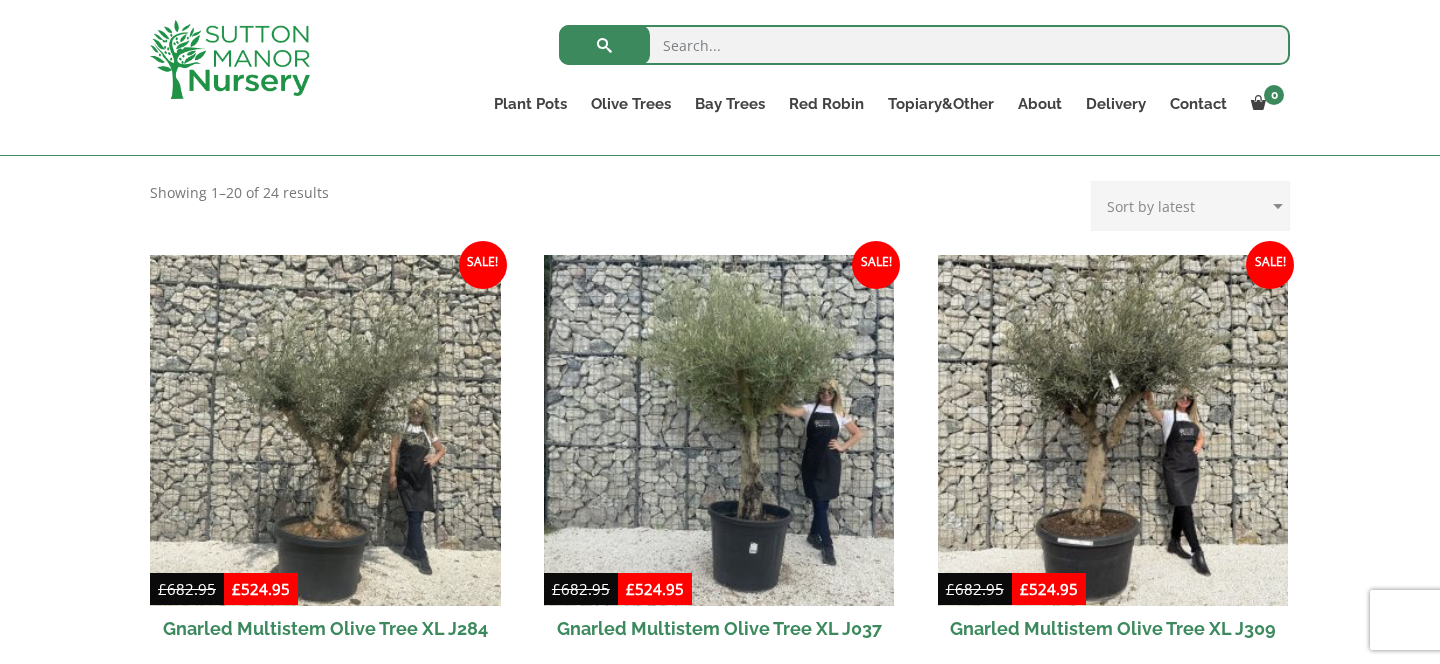click on "Sort by popularity
Sort by latest
Sort by price: low to high
Sort by price: high to low" at bounding box center (1190, 206) 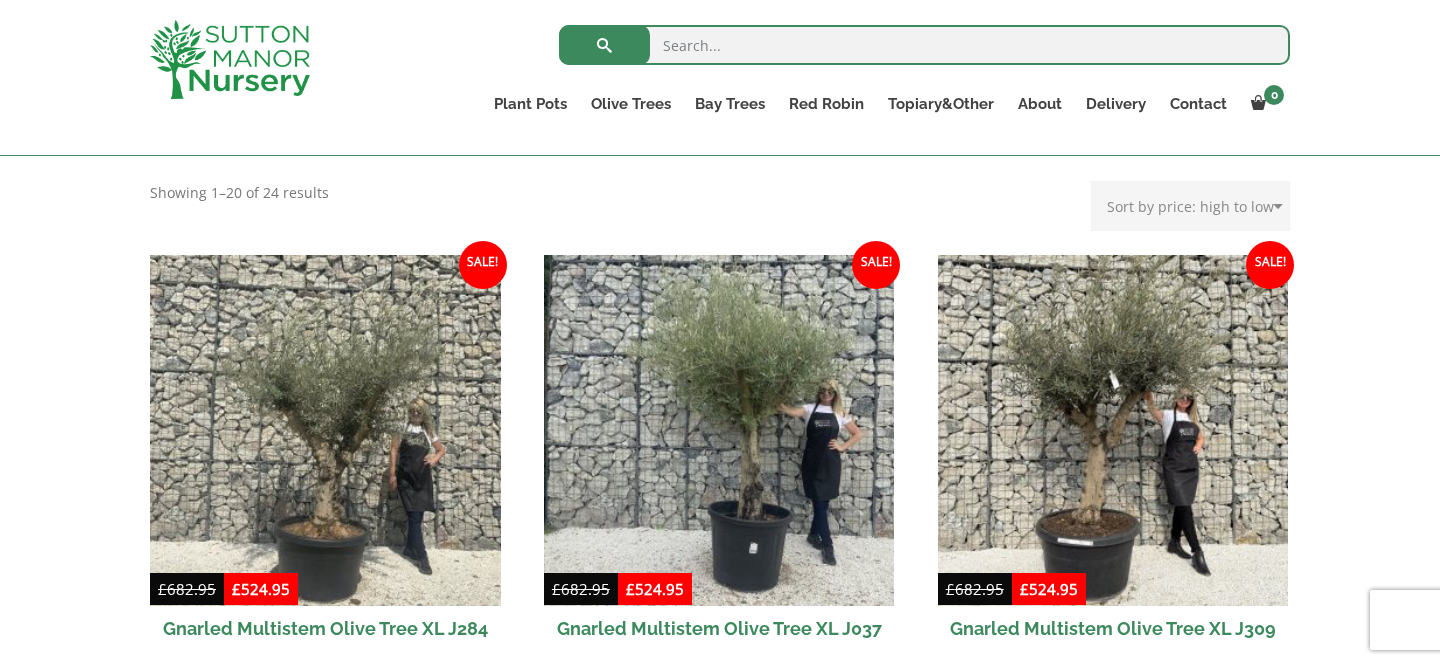 click on "Sort by popularity
Sort by latest
Sort by price: low to high
Sort by price: high to low" at bounding box center (1190, 206) 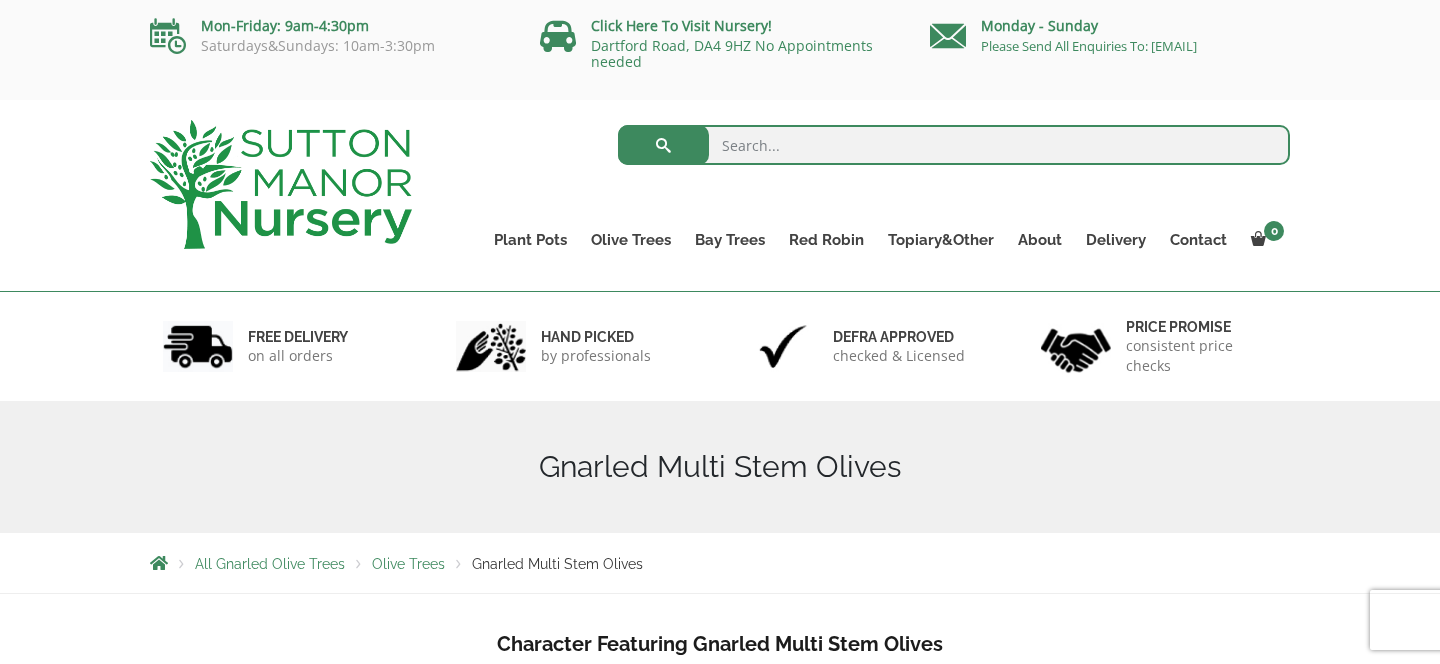 scroll, scrollTop: 0, scrollLeft: 0, axis: both 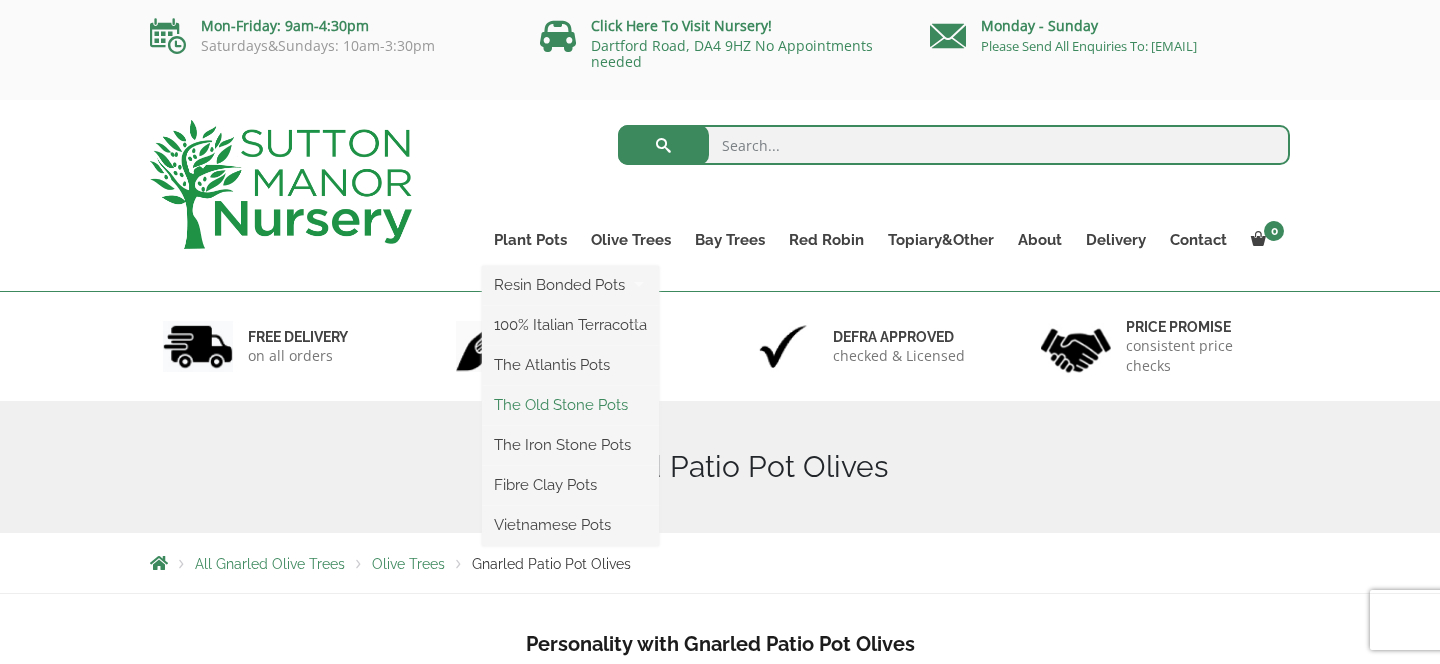 click on "The Old Stone Pots" at bounding box center [570, 405] 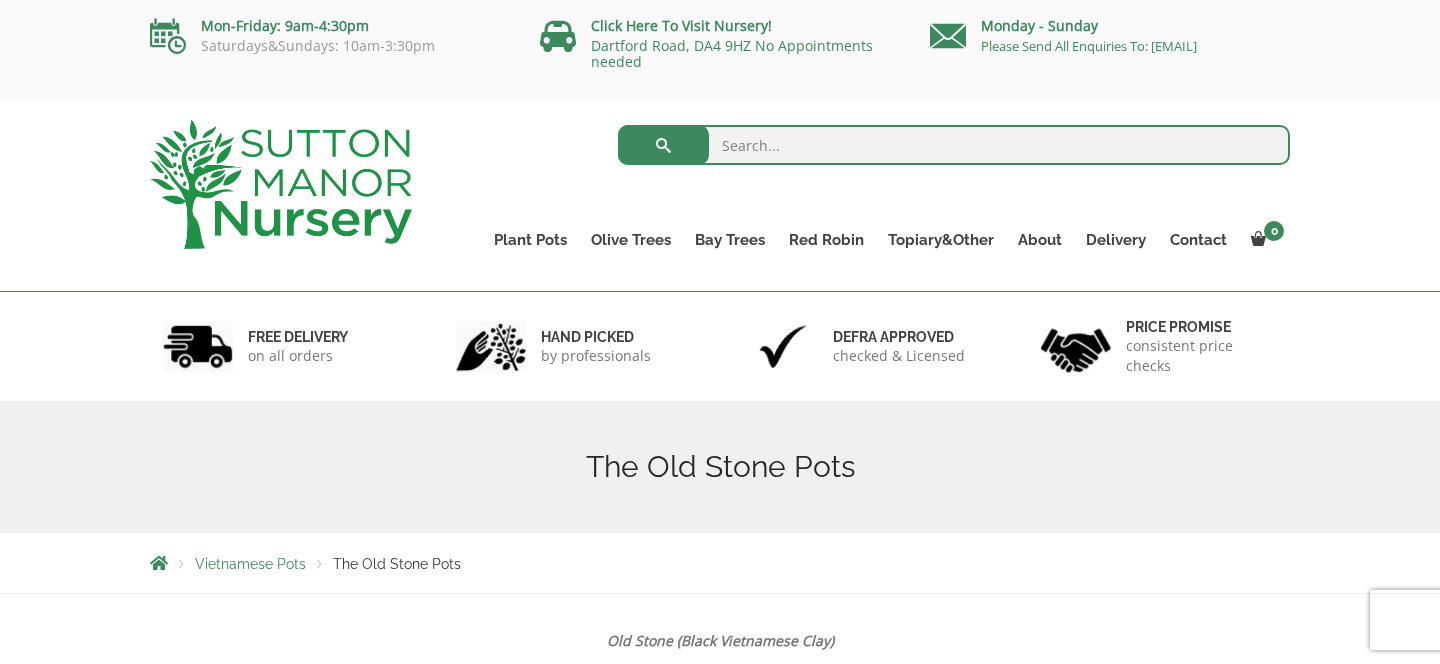scroll, scrollTop: 0, scrollLeft: 0, axis: both 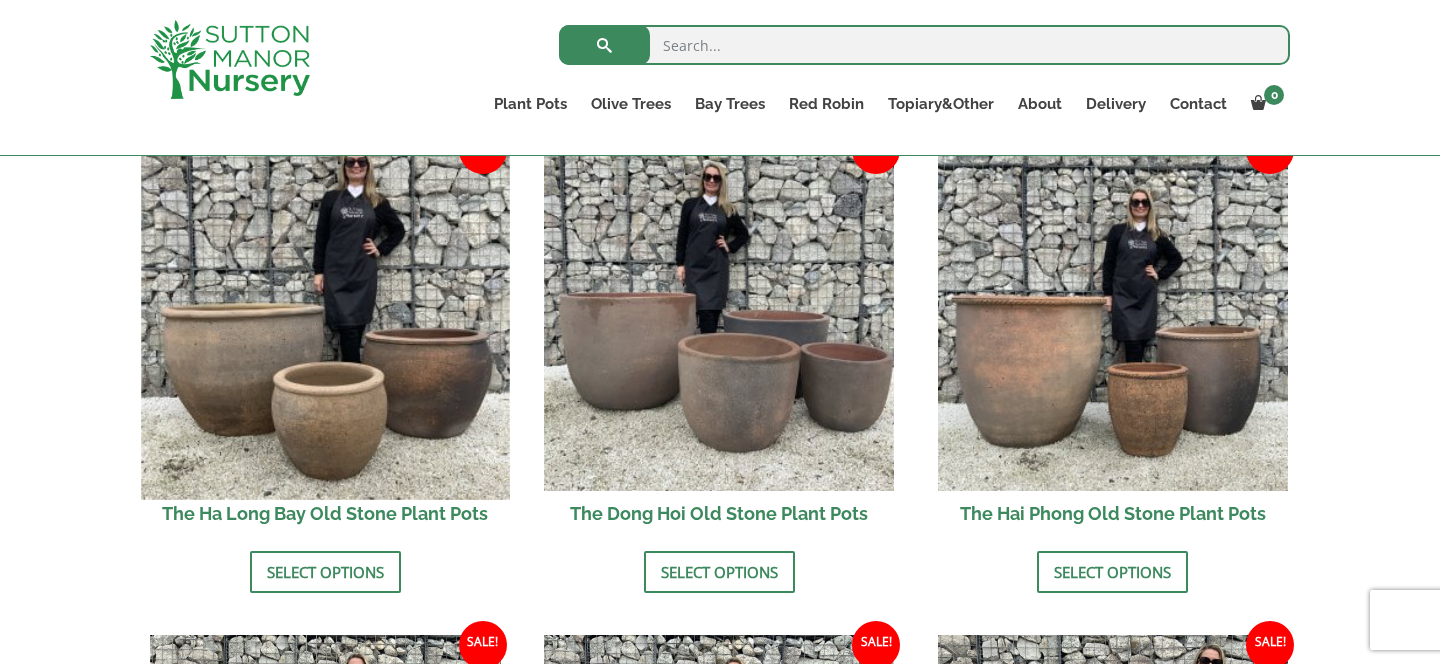 click at bounding box center [325, 315] 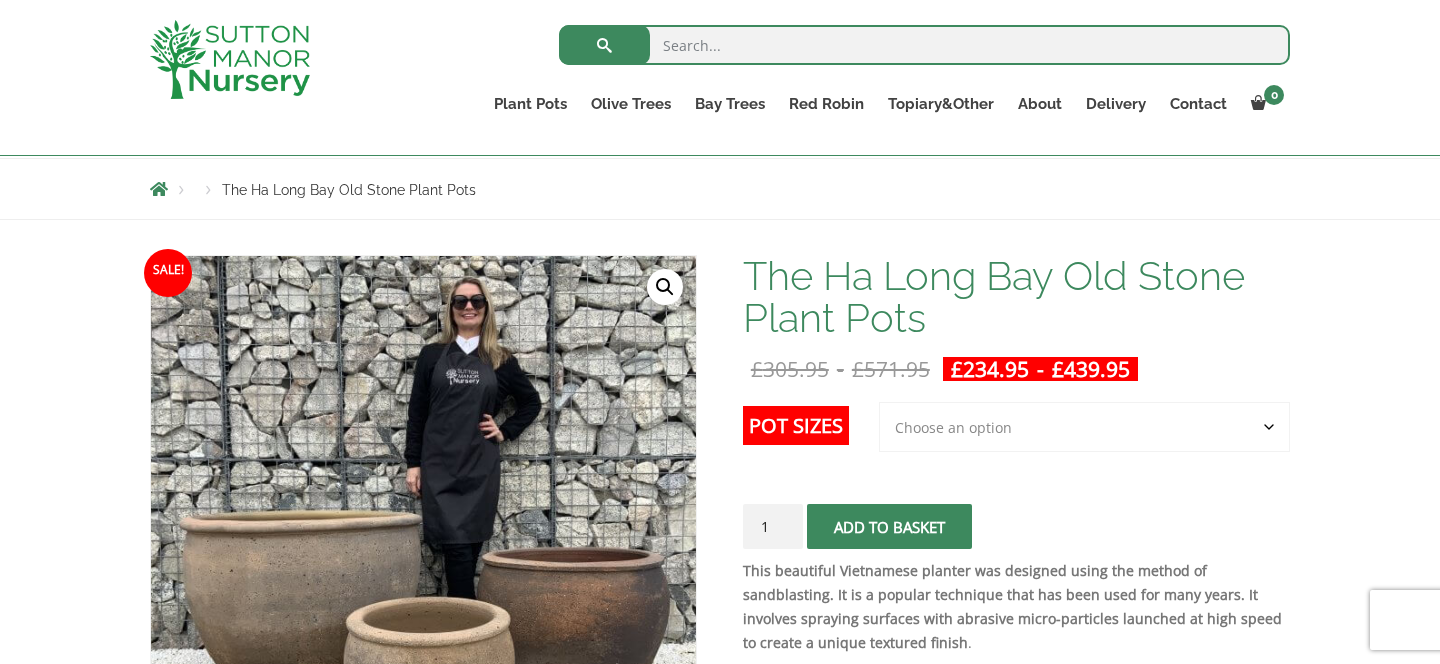scroll, scrollTop: 528, scrollLeft: 0, axis: vertical 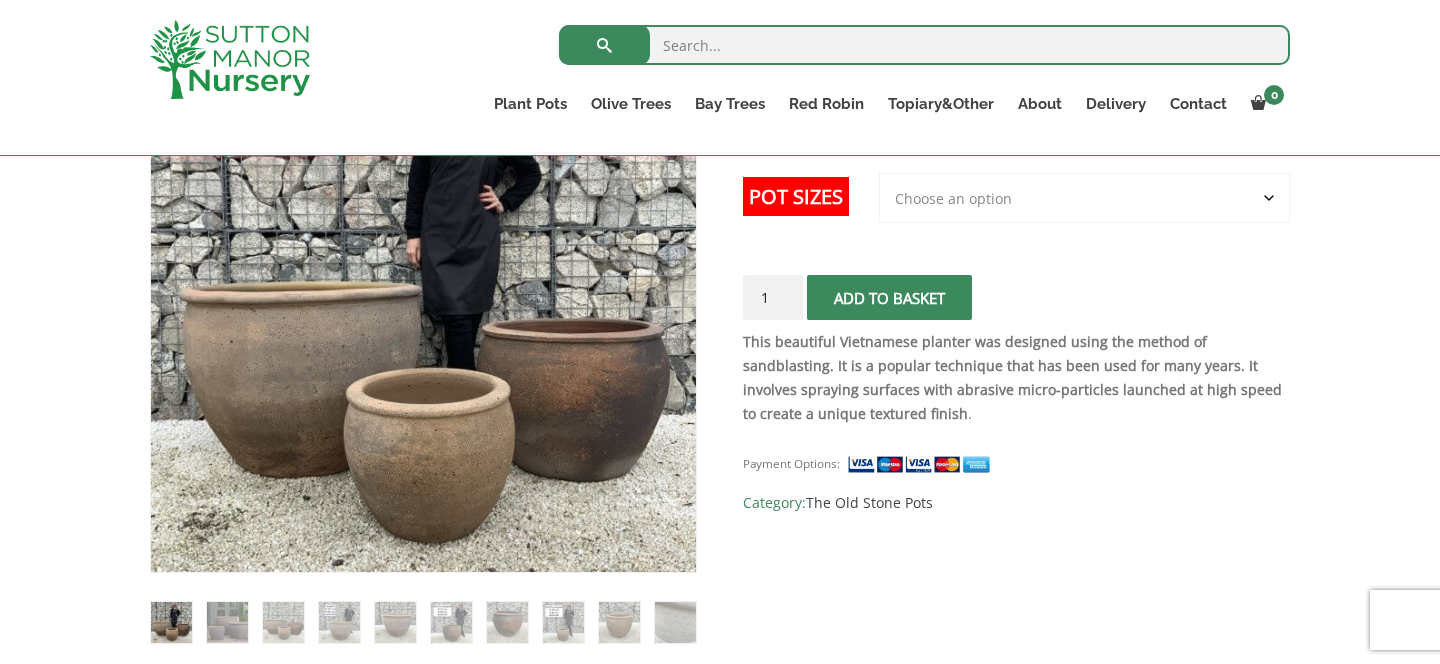 click on "Choose an option 3rd to Largest Pot In The Picture 2nd to Largest Pot In The Picture Largest pot In The Picture" 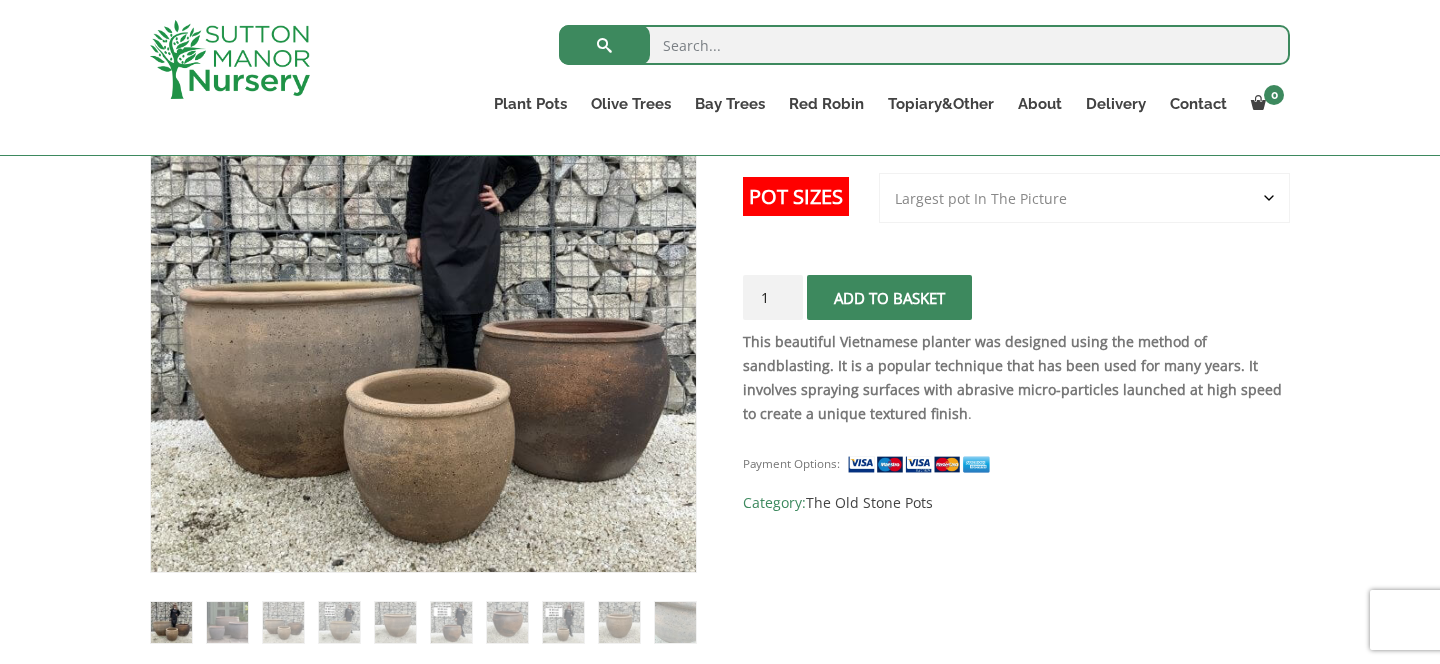 click on "Choose an option 3rd to Largest Pot In The Picture 2nd to Largest Pot In The Picture Largest pot In The Picture" 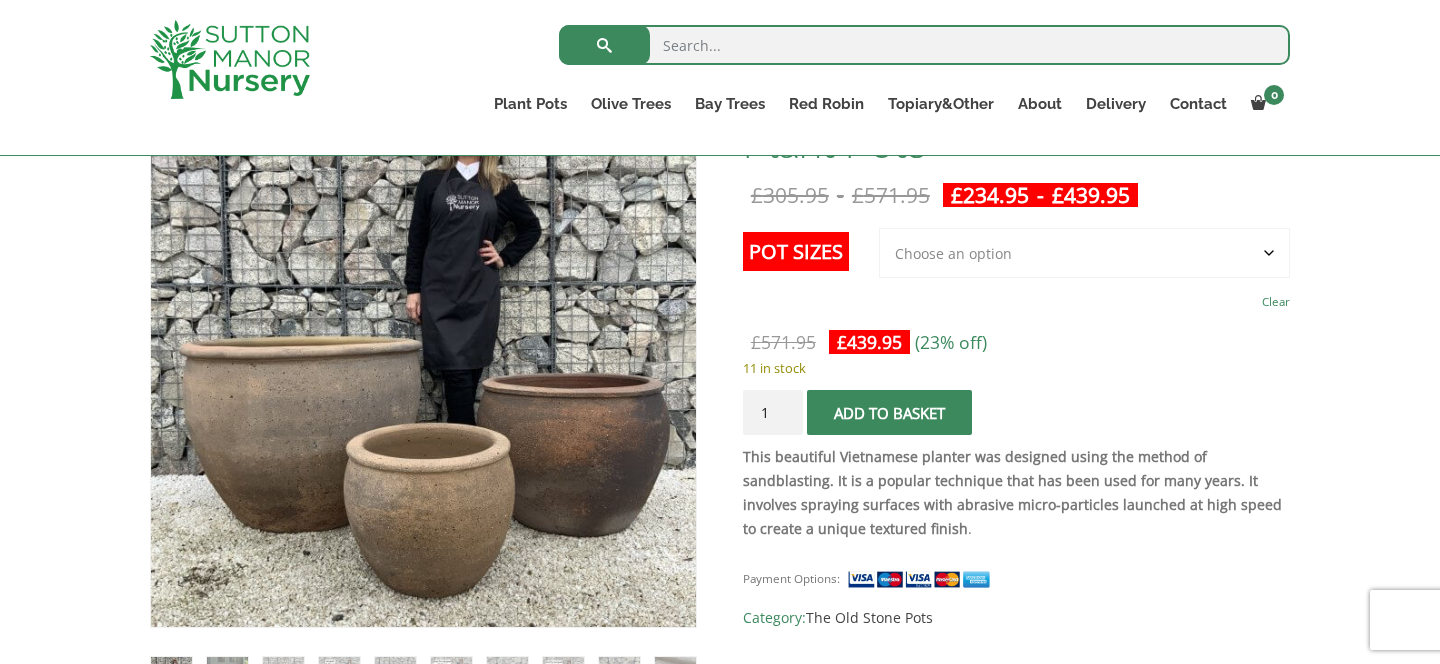scroll, scrollTop: 380, scrollLeft: 0, axis: vertical 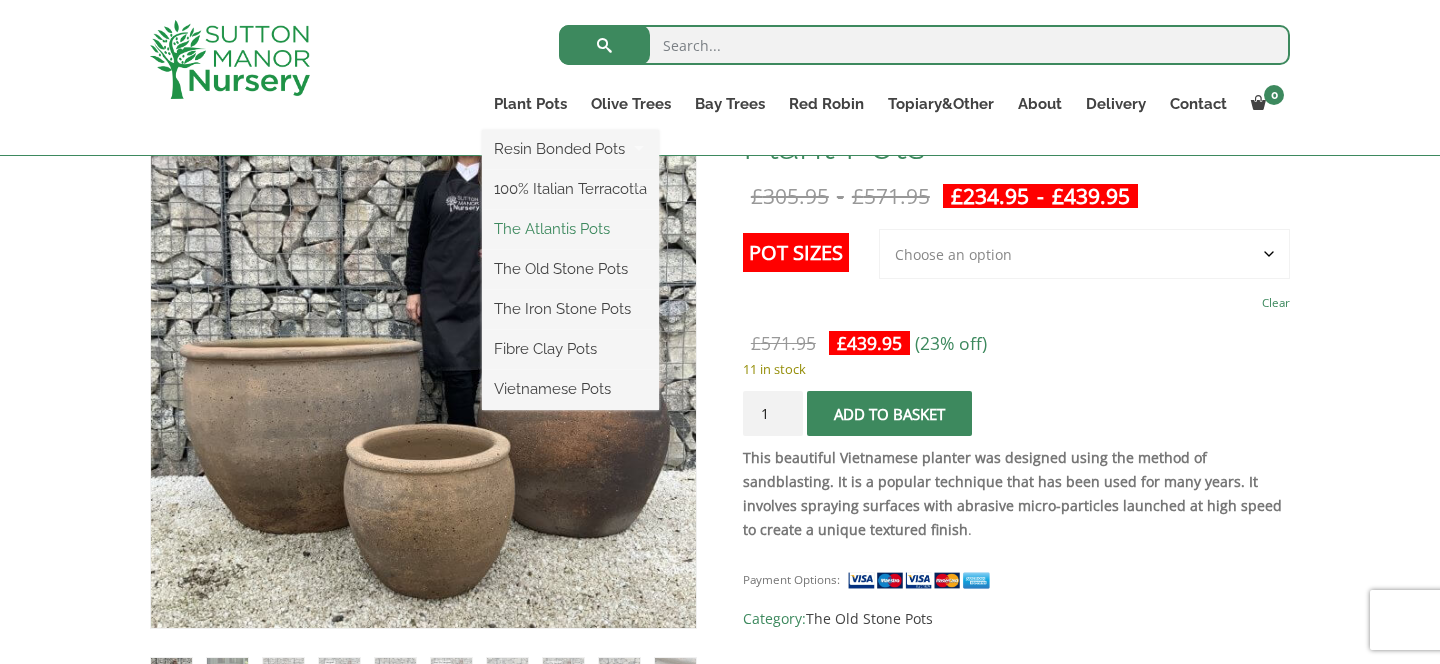 click on "The Atlantis Pots" at bounding box center (570, 229) 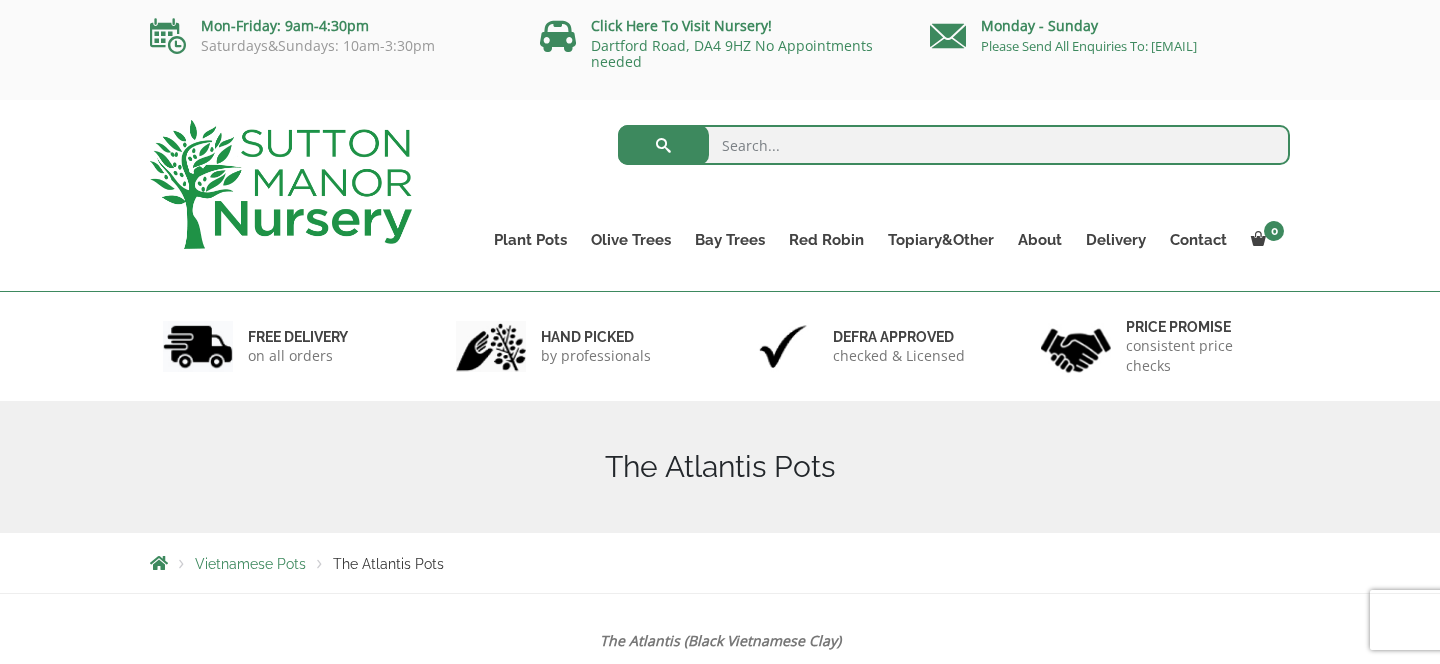 scroll, scrollTop: 203, scrollLeft: 0, axis: vertical 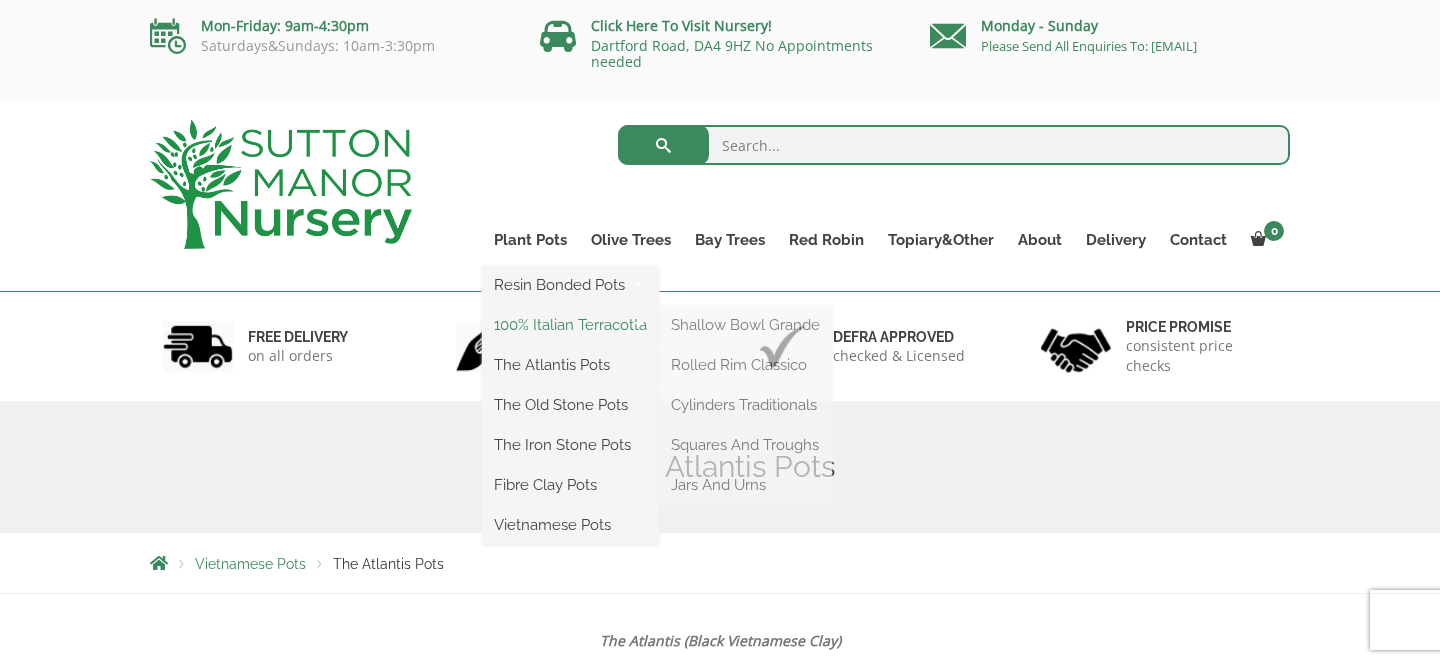click on "100% Italian Terracotta" at bounding box center (570, 325) 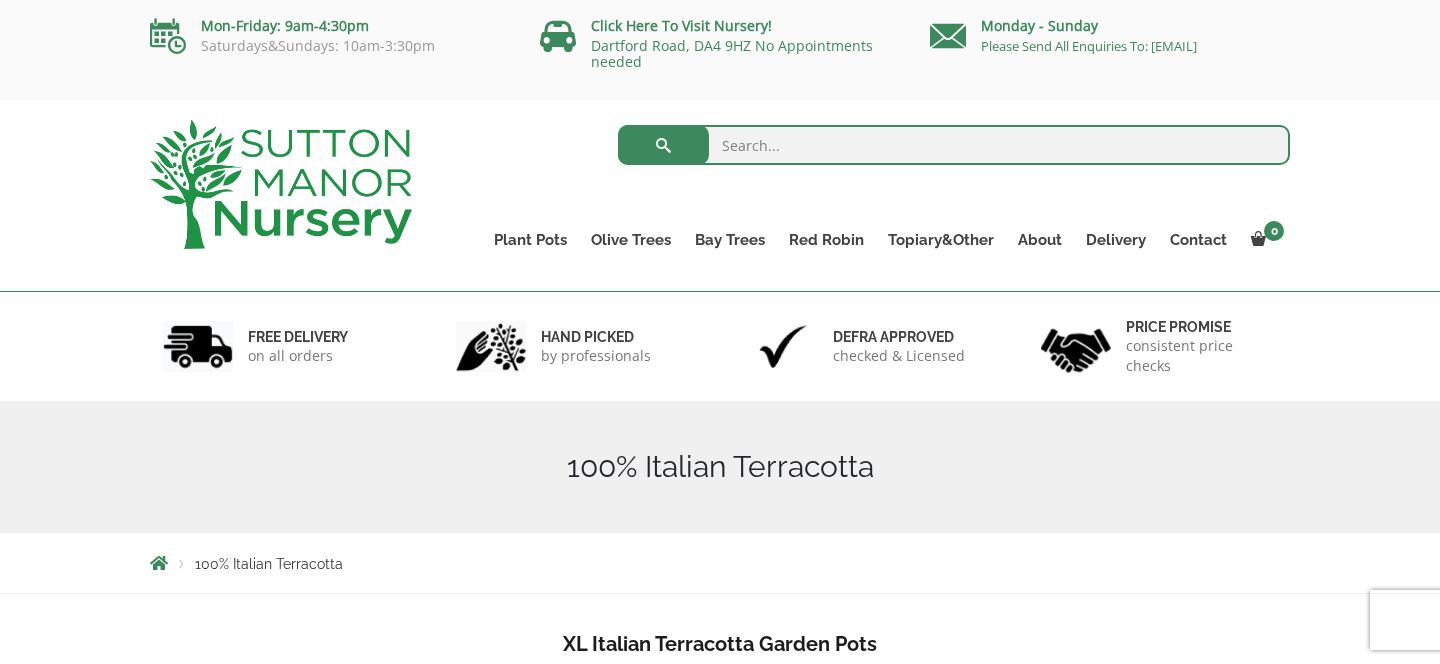 scroll, scrollTop: 425, scrollLeft: 0, axis: vertical 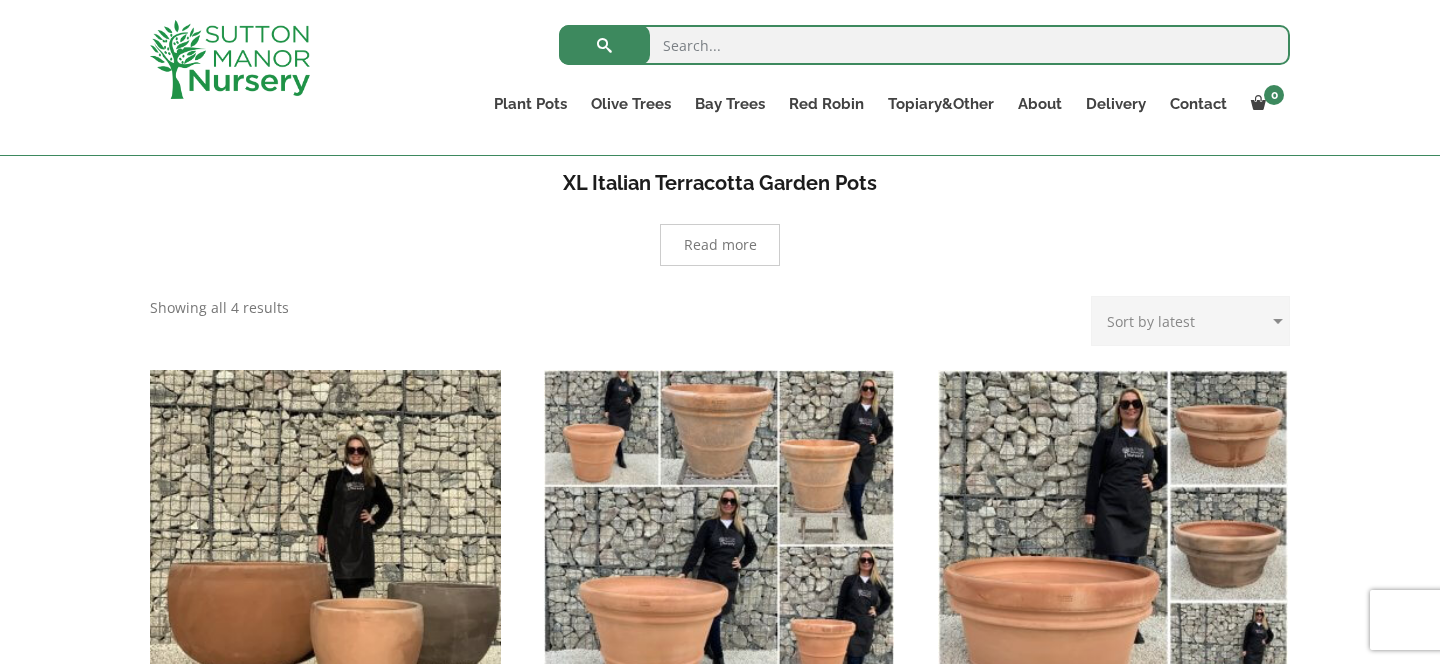 click on "Sort by popularity
Sort by latest
Sort by price: low to high
Sort by price: high to low" at bounding box center [1190, 321] 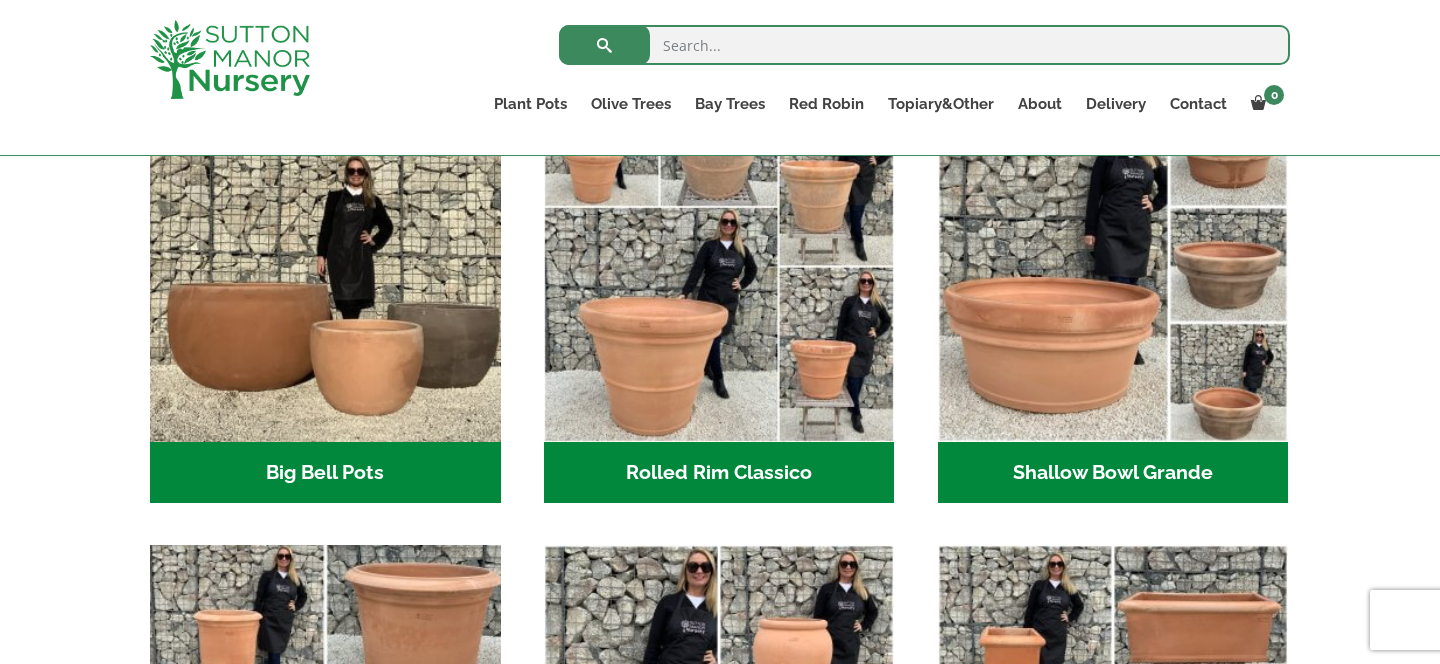 scroll, scrollTop: 674, scrollLeft: 0, axis: vertical 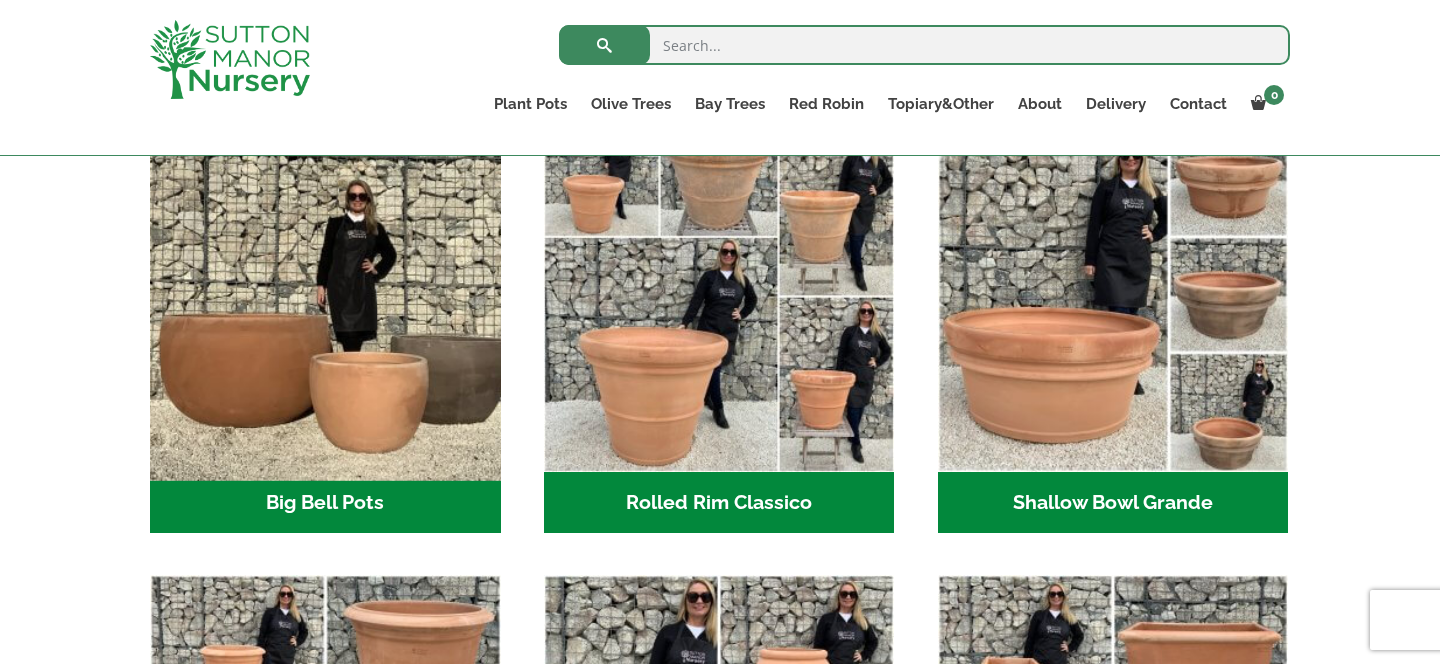 click at bounding box center (325, 296) 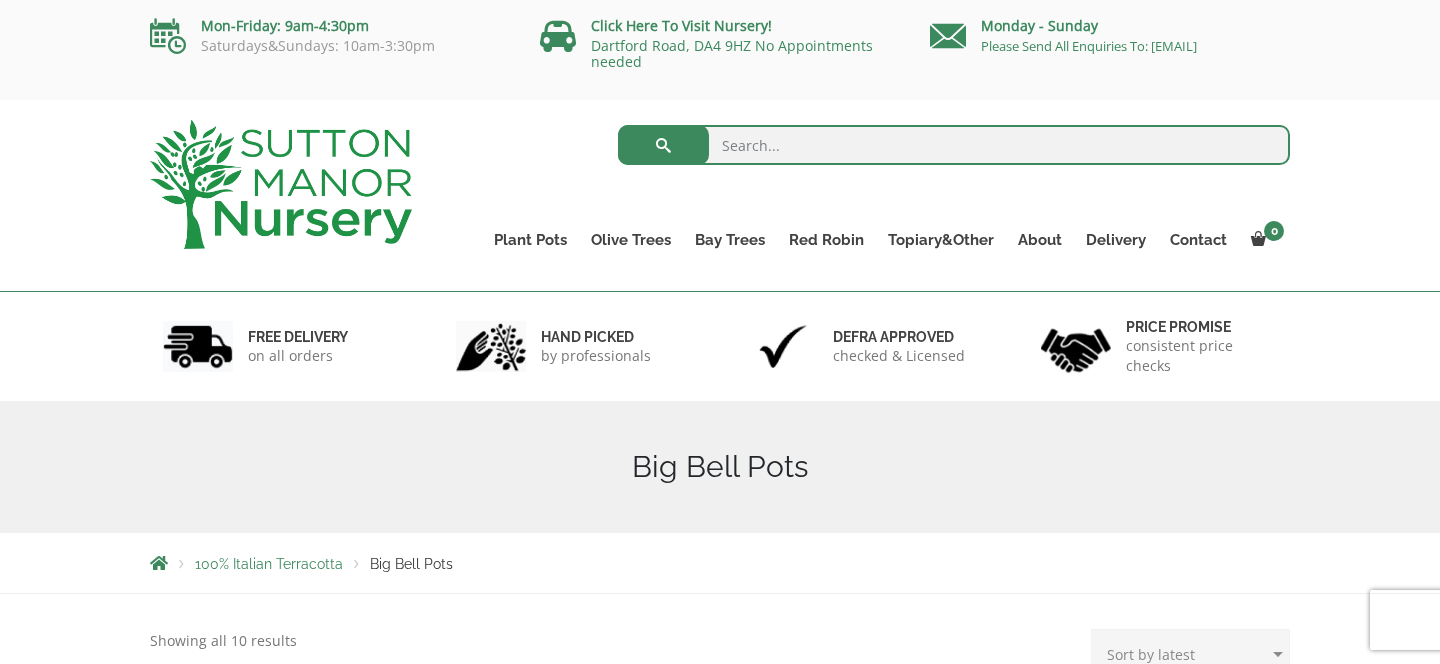 scroll, scrollTop: 0, scrollLeft: 0, axis: both 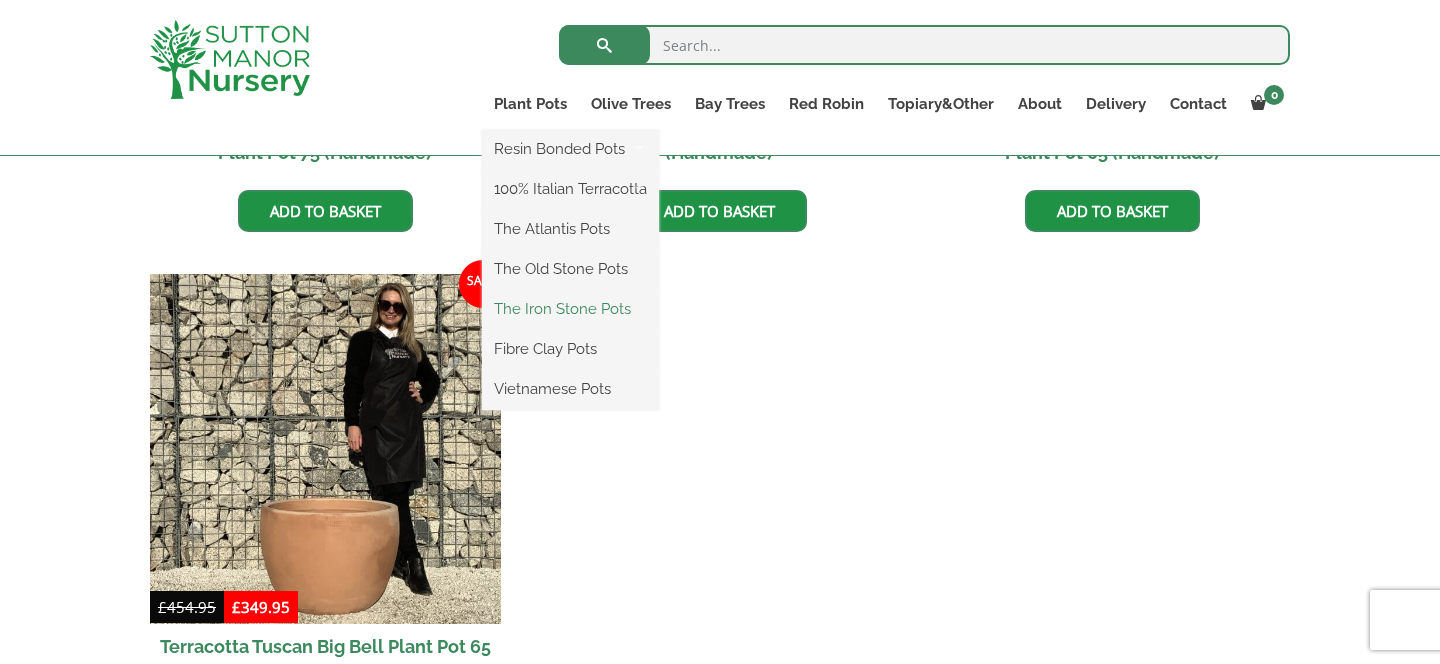 click on "The Iron Stone Pots" at bounding box center [570, 309] 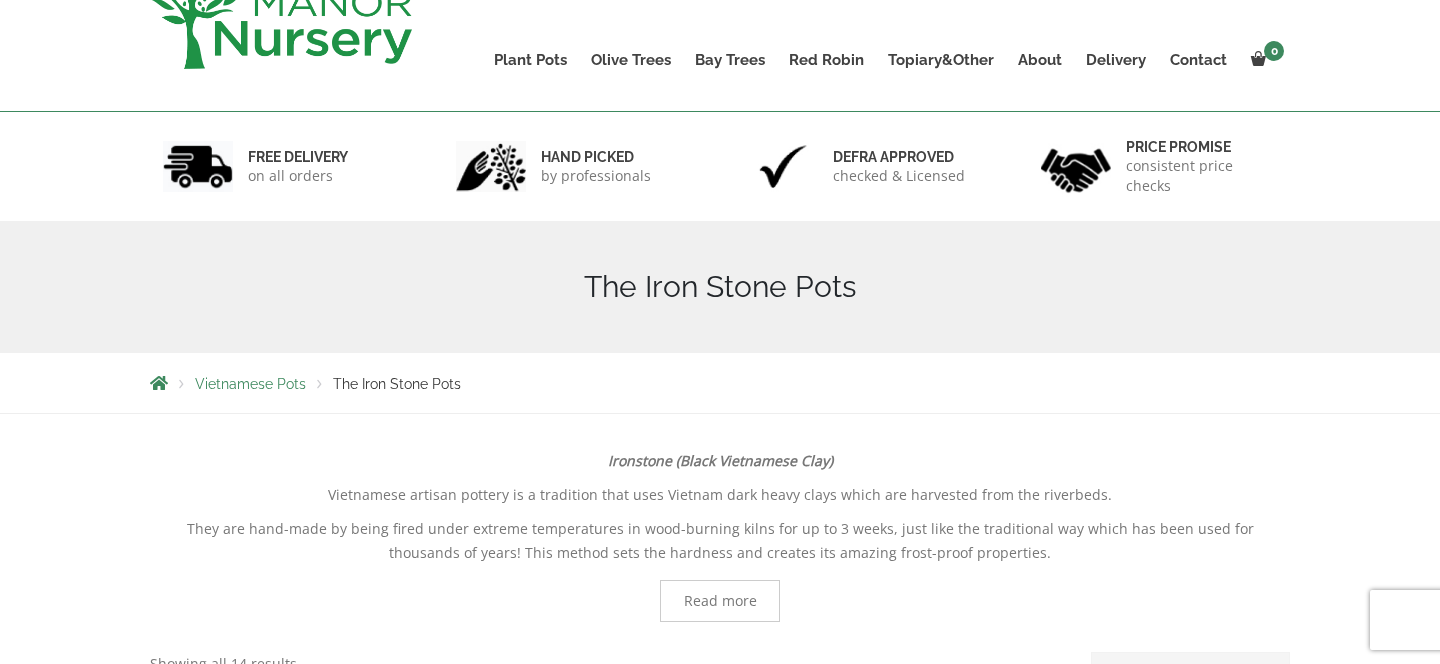 scroll, scrollTop: 0, scrollLeft: 0, axis: both 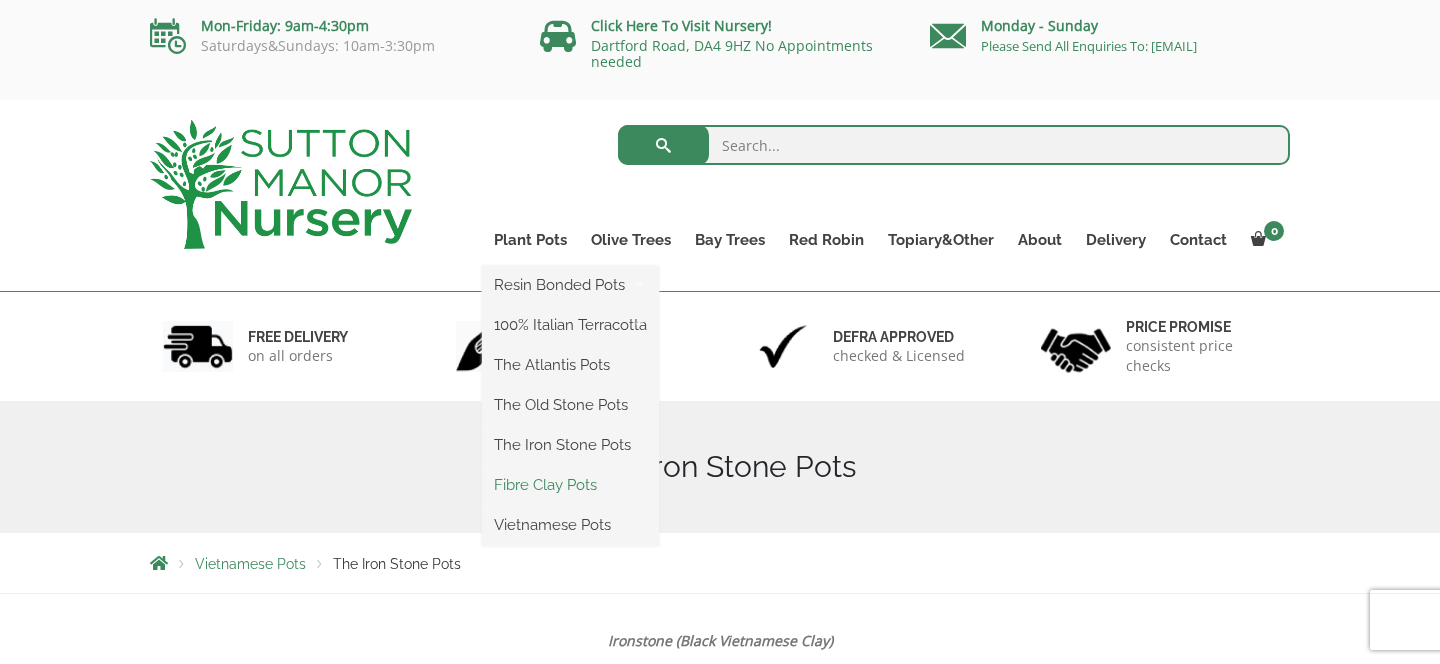 click on "Fibre Clay Pots" at bounding box center [570, 485] 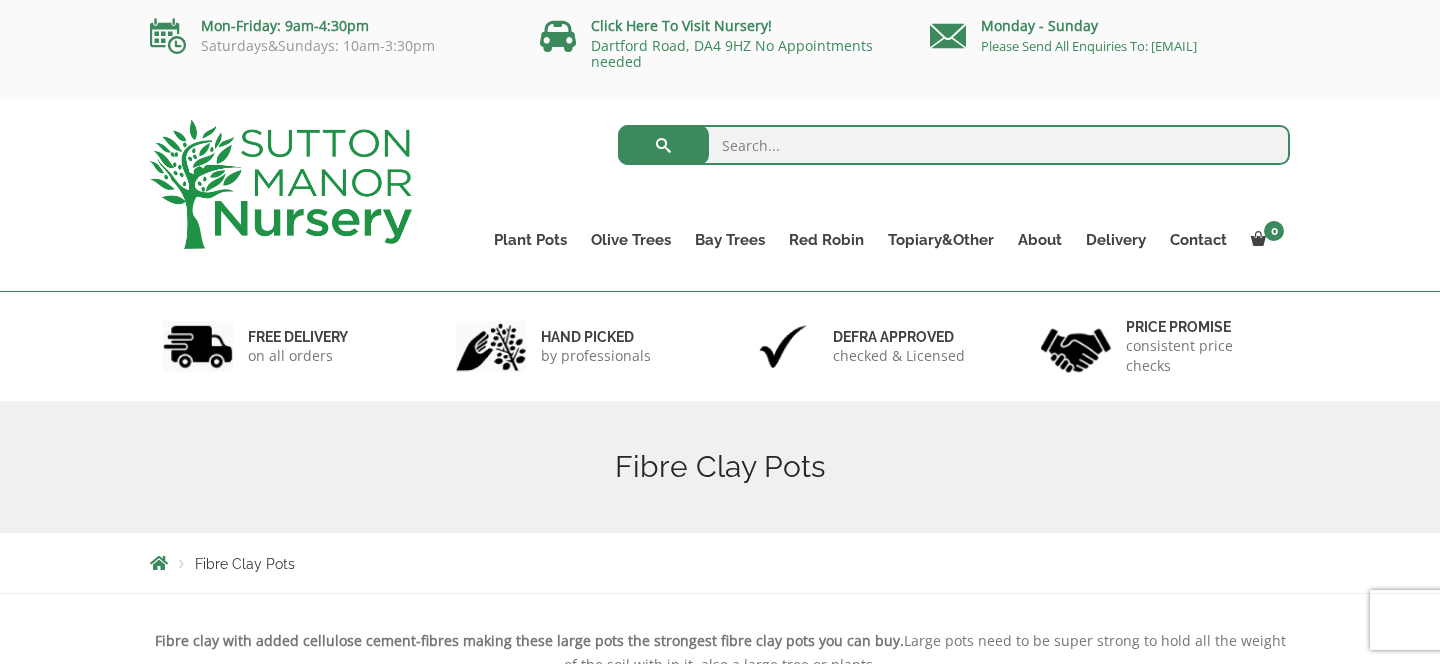 scroll, scrollTop: 0, scrollLeft: 0, axis: both 